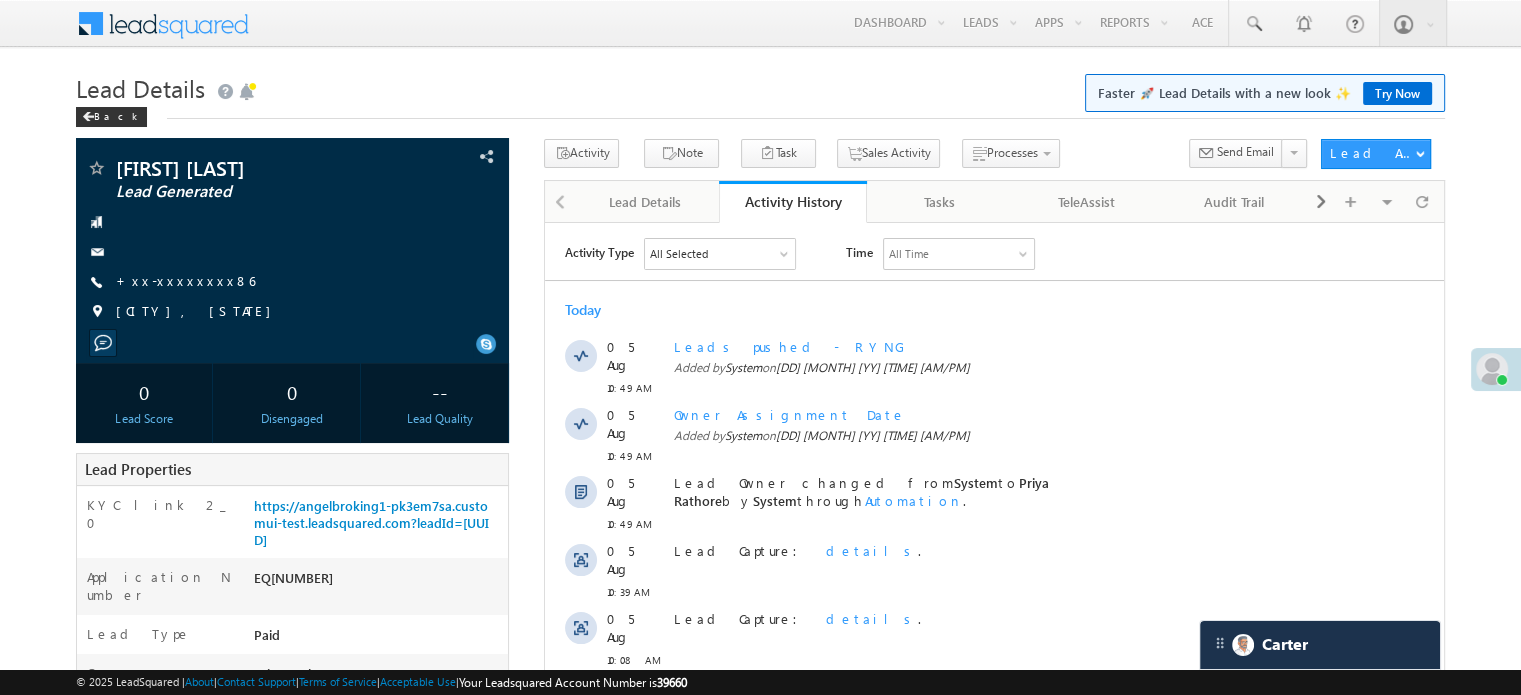 scroll, scrollTop: 0, scrollLeft: 0, axis: both 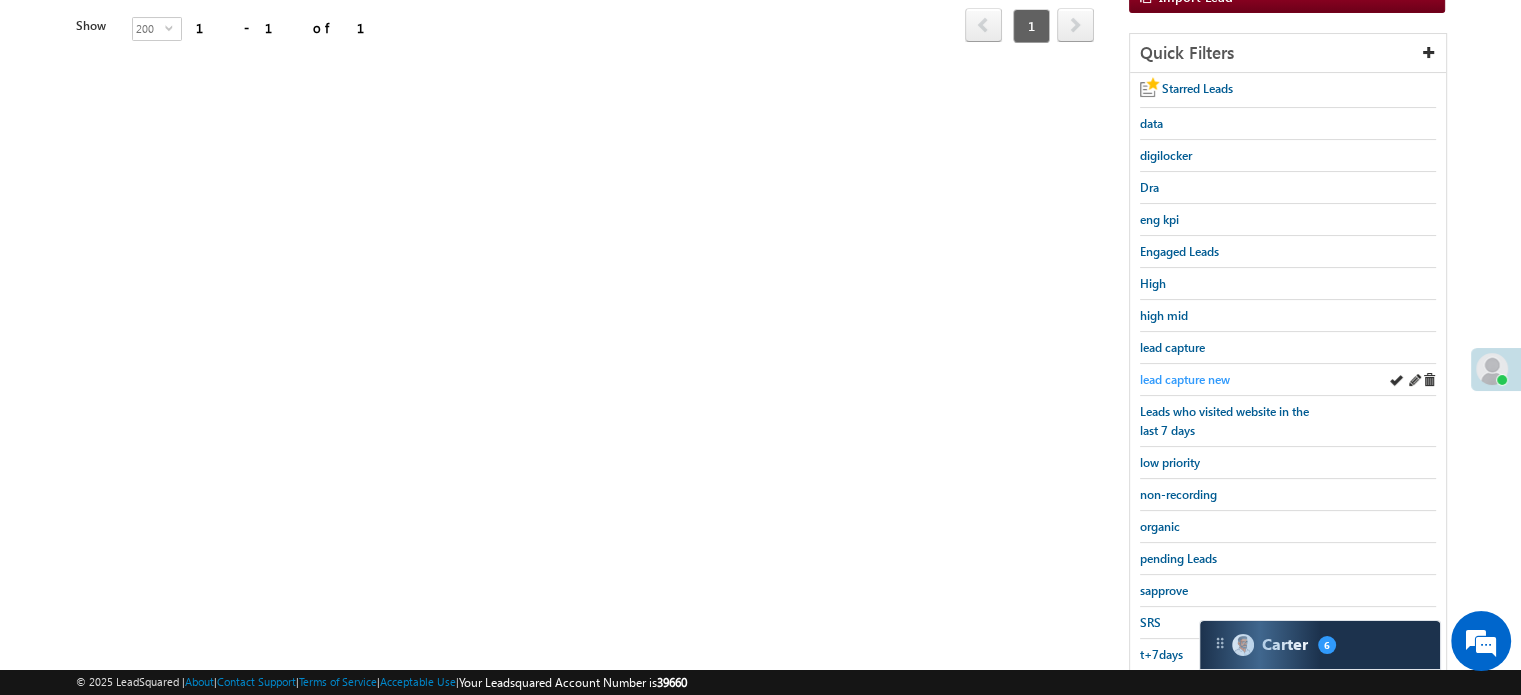 click on "lead capture new" at bounding box center (1185, 379) 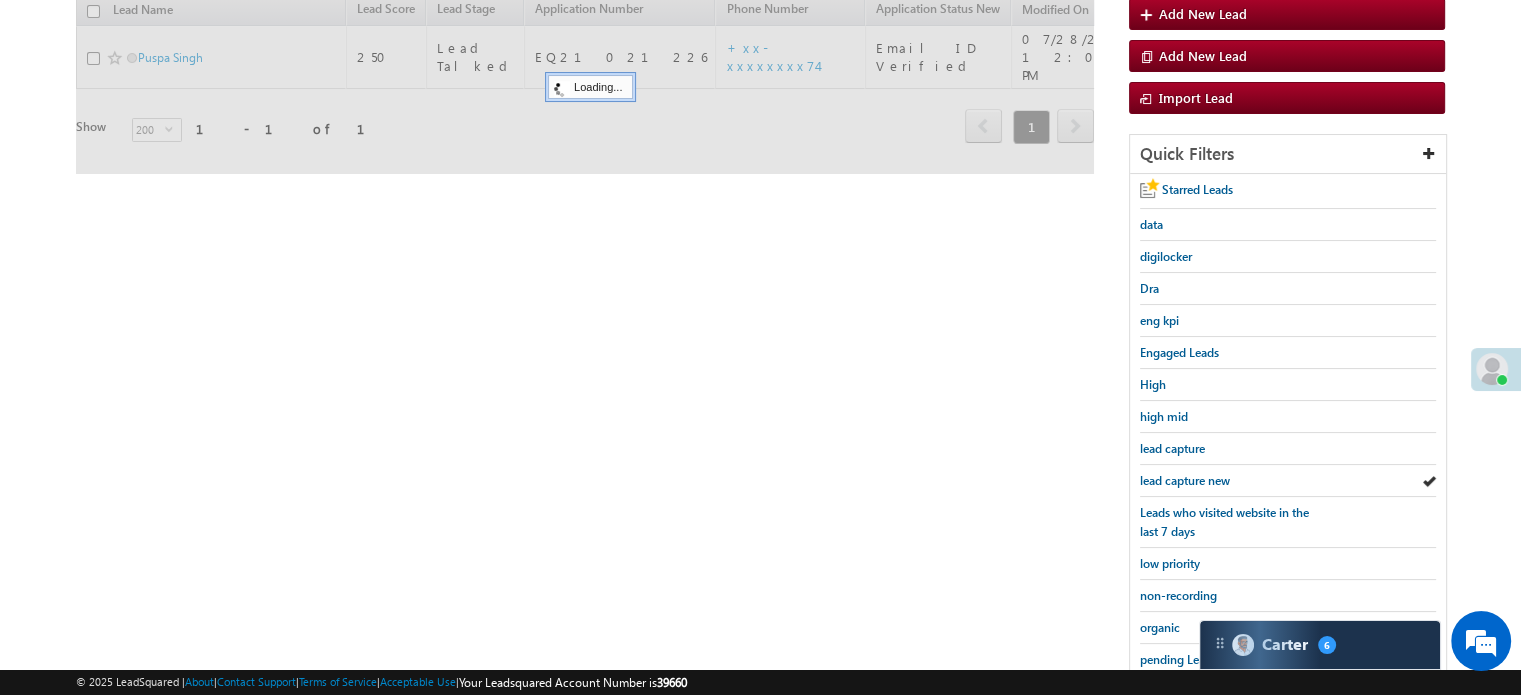 scroll, scrollTop: 129, scrollLeft: 0, axis: vertical 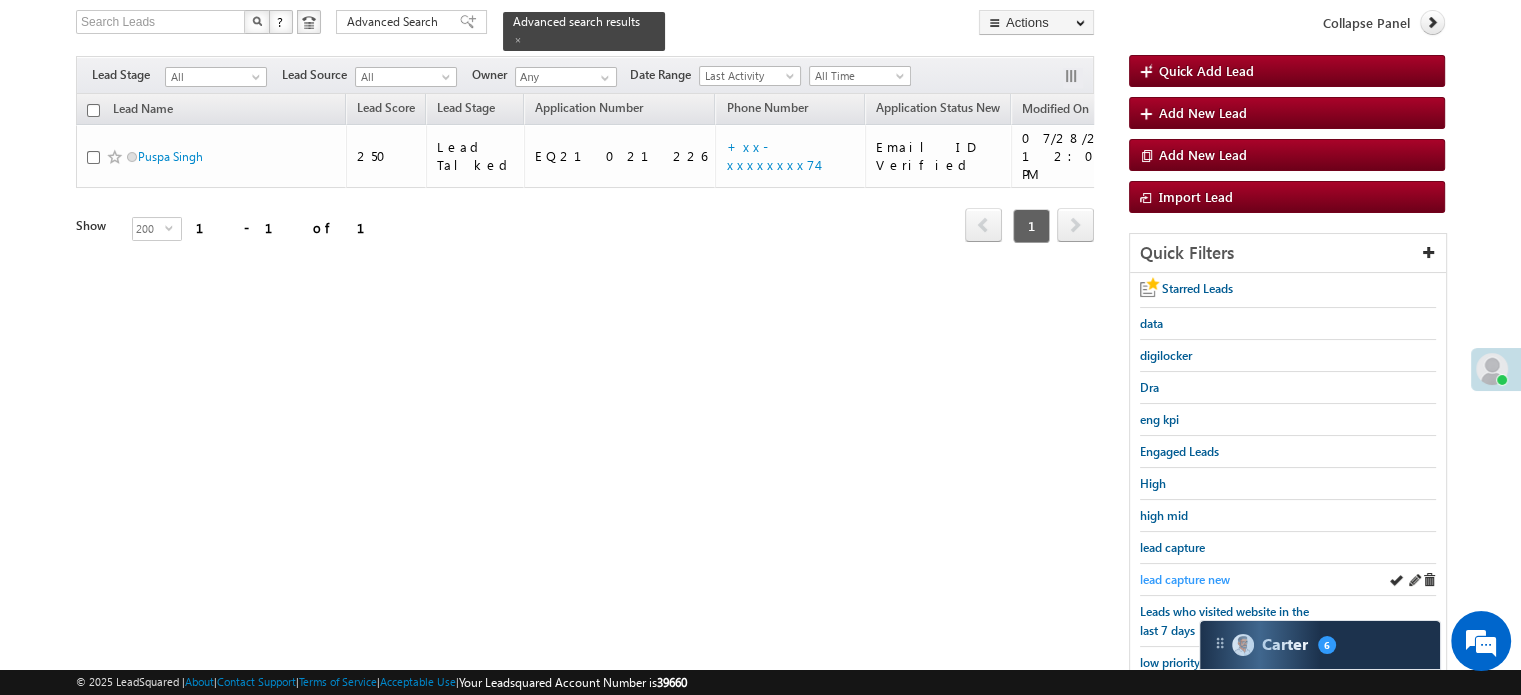 click on "lead capture new" at bounding box center [1185, 579] 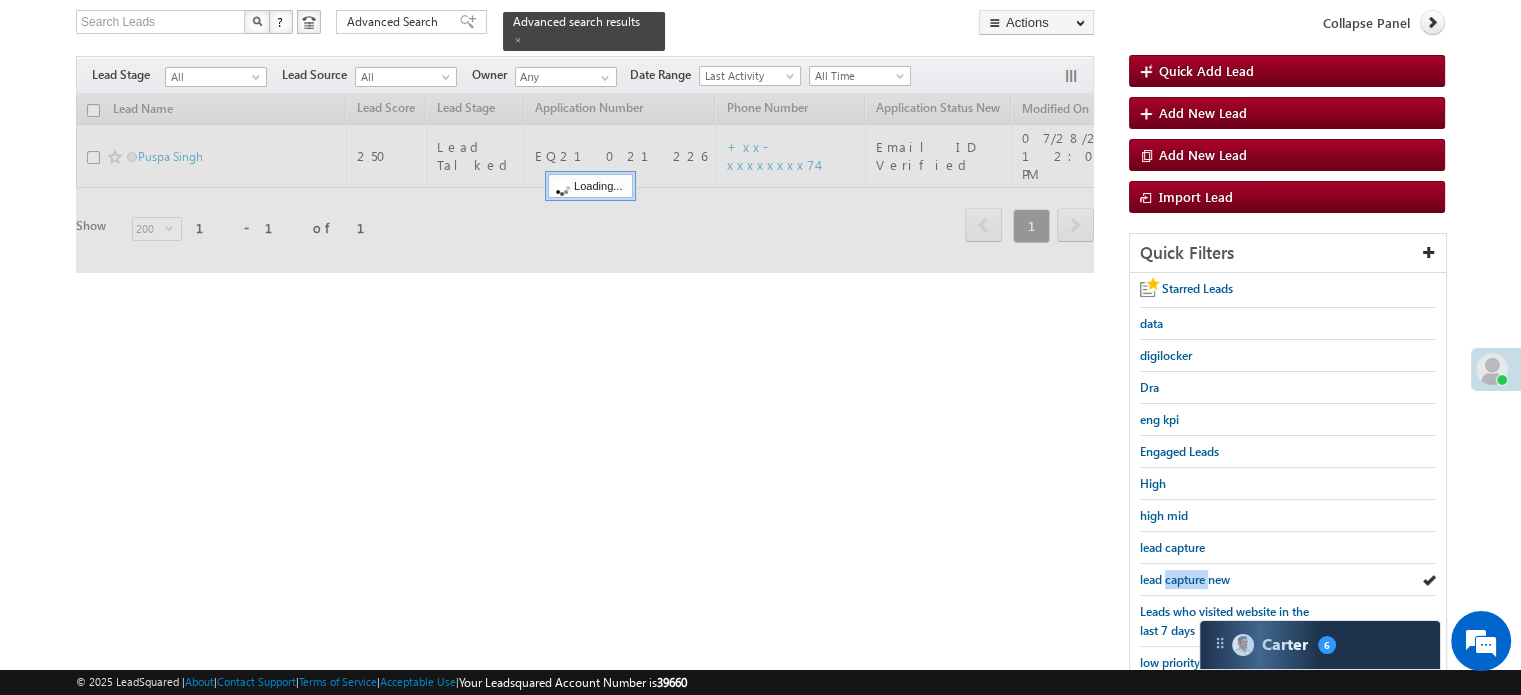 click on "lead capture new" at bounding box center [1185, 579] 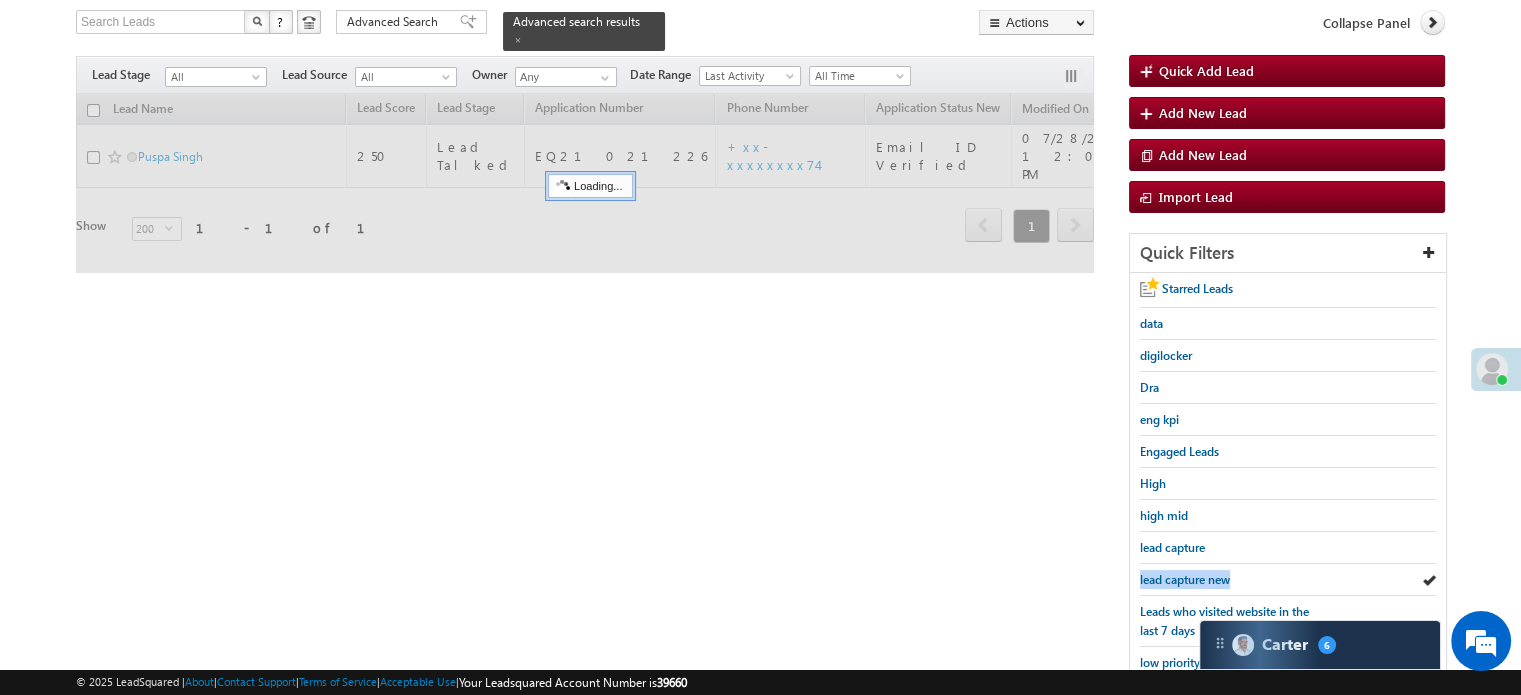 click on "lead capture new" at bounding box center [1185, 579] 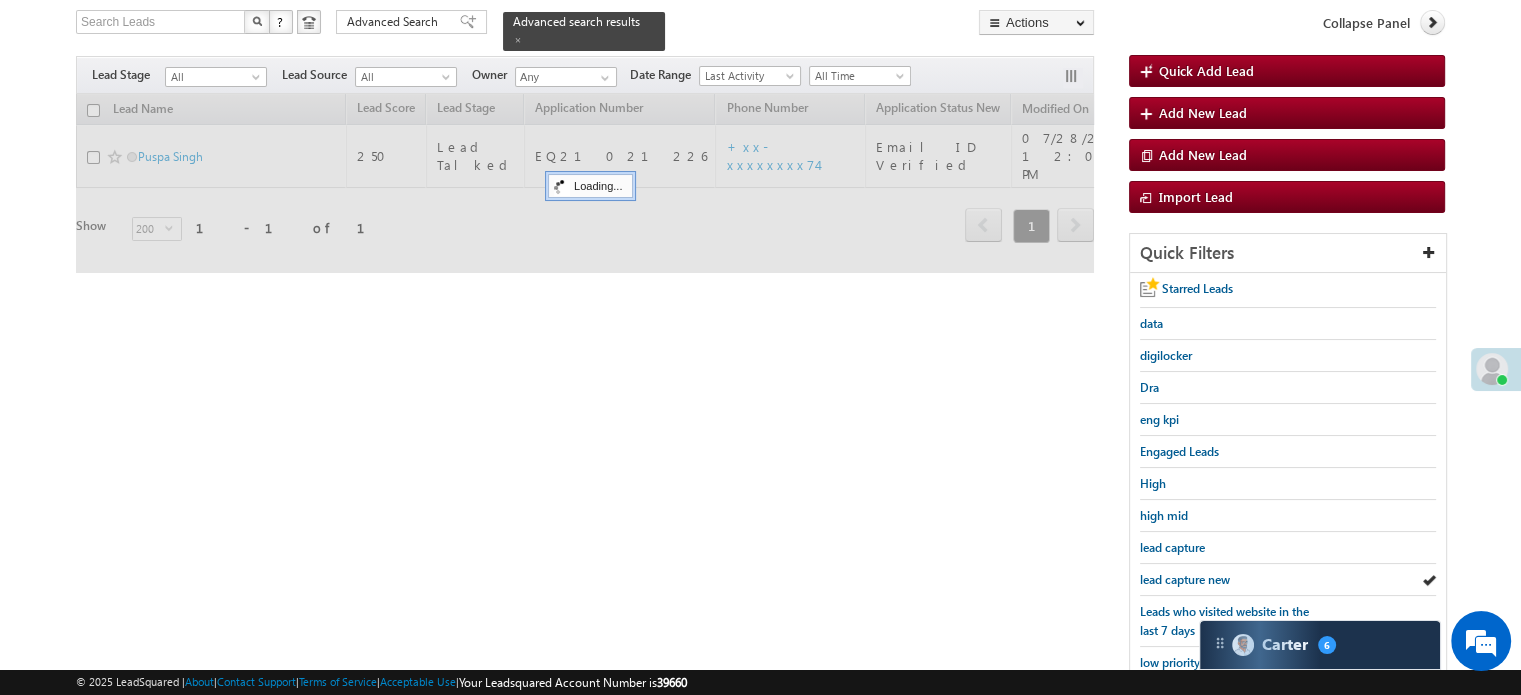 click on "lead capture new" at bounding box center [1185, 579] 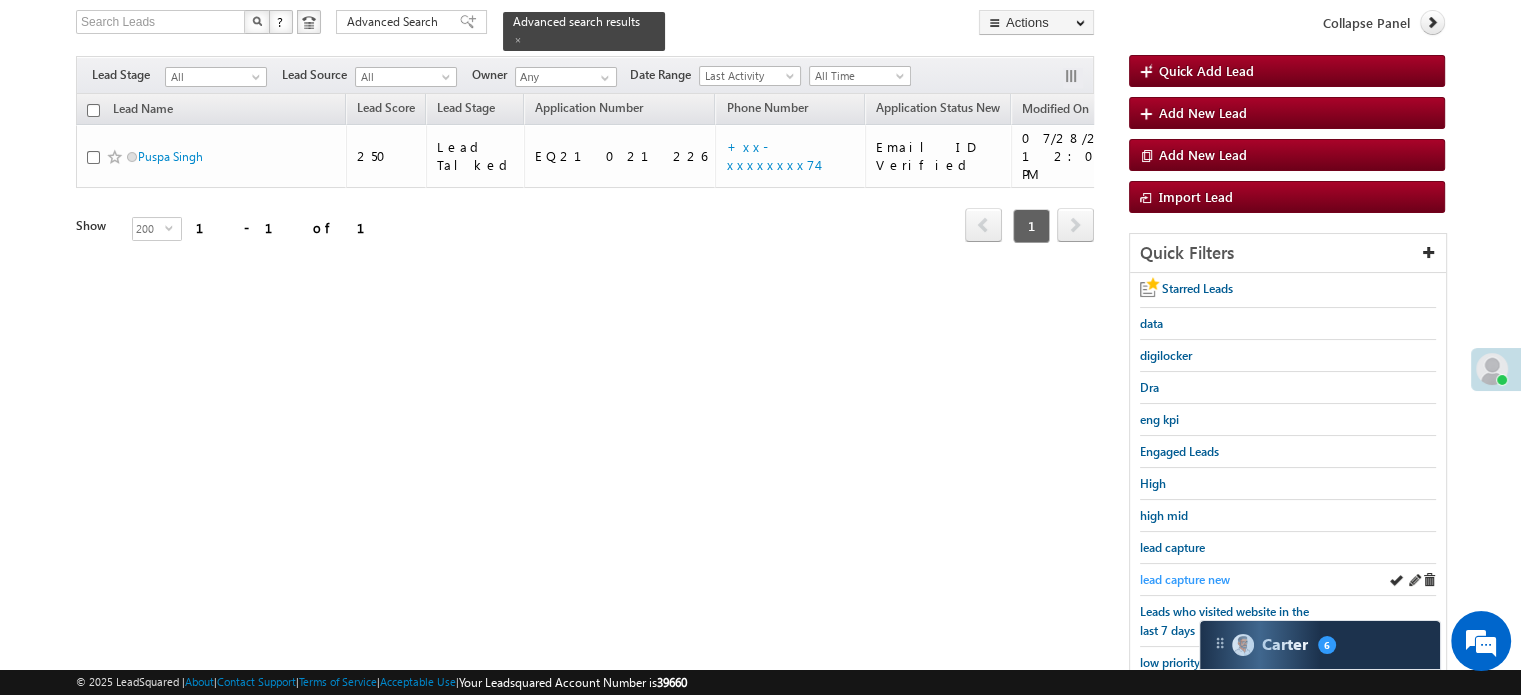 click on "lead capture new" at bounding box center (1185, 579) 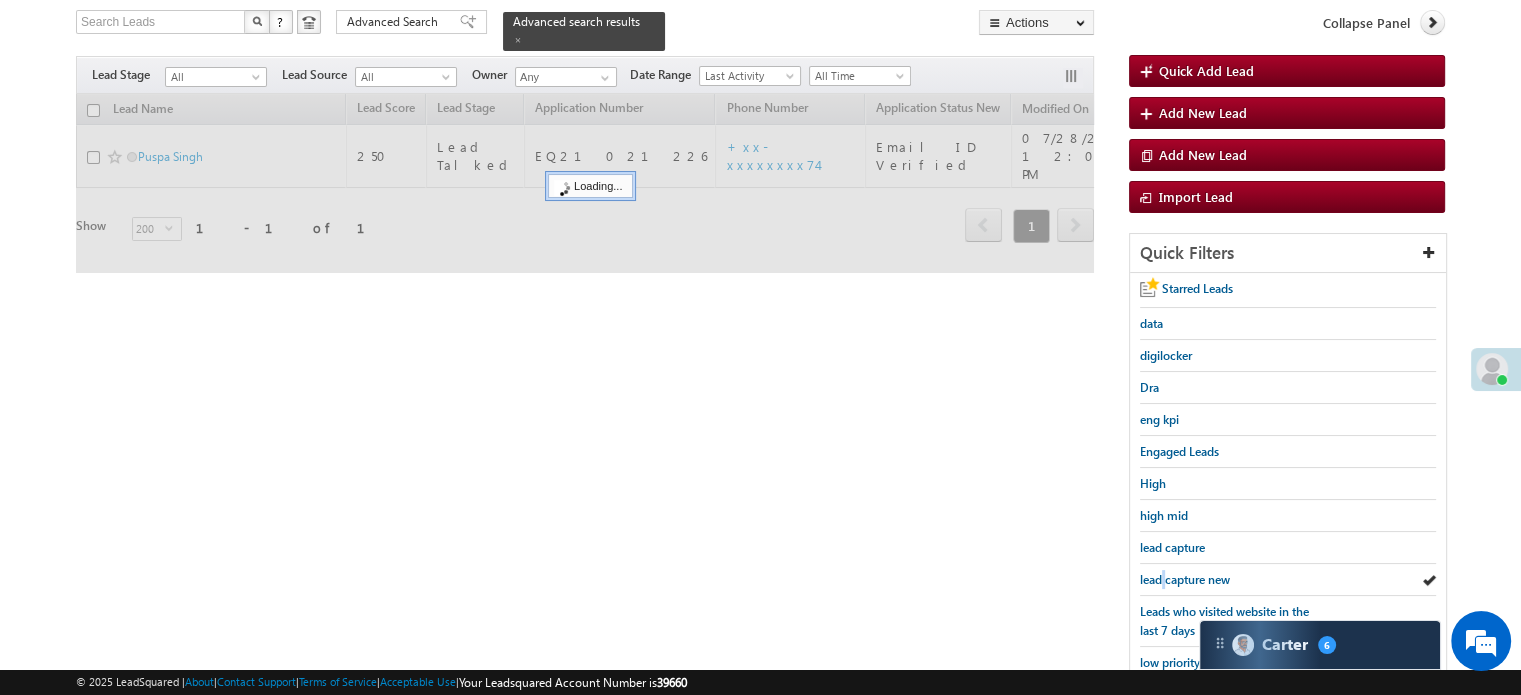 click on "lead capture new" at bounding box center (1185, 579) 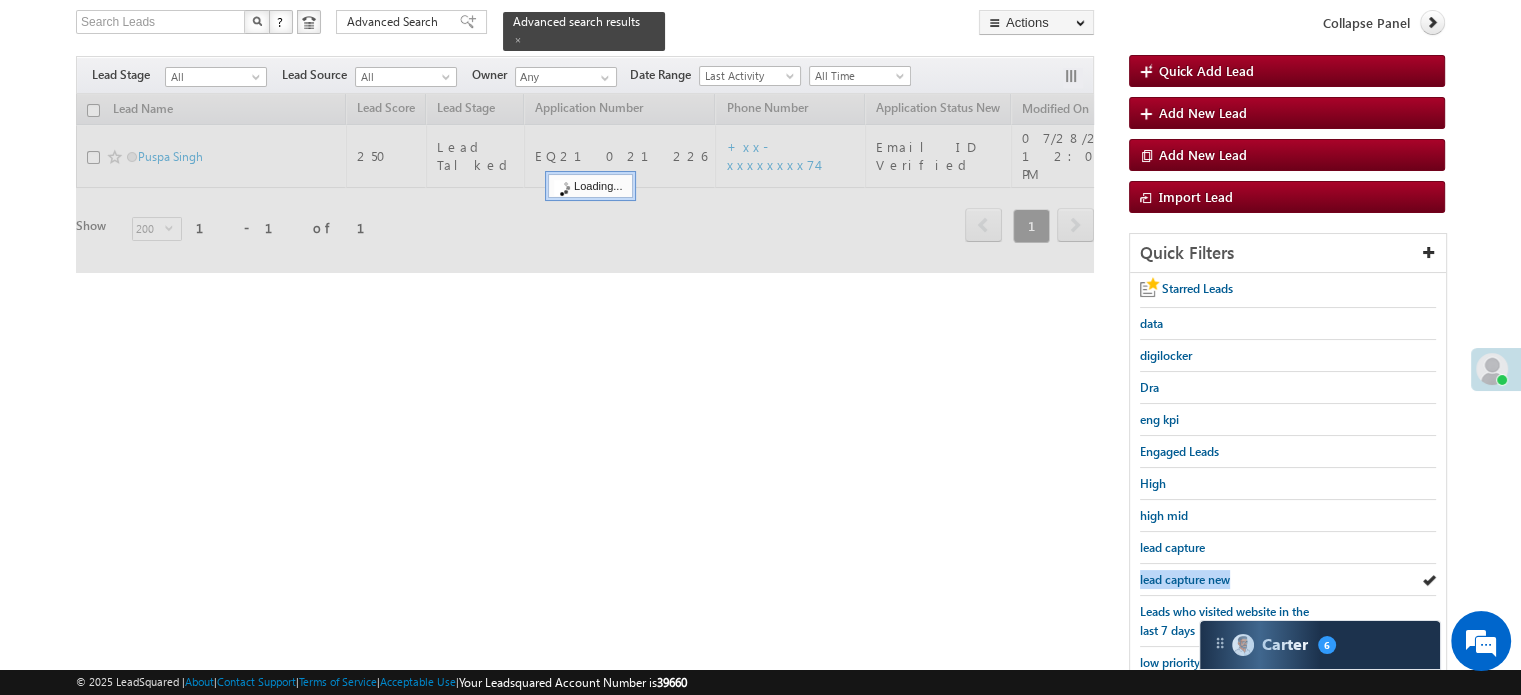 click on "lead capture new" at bounding box center (1185, 579) 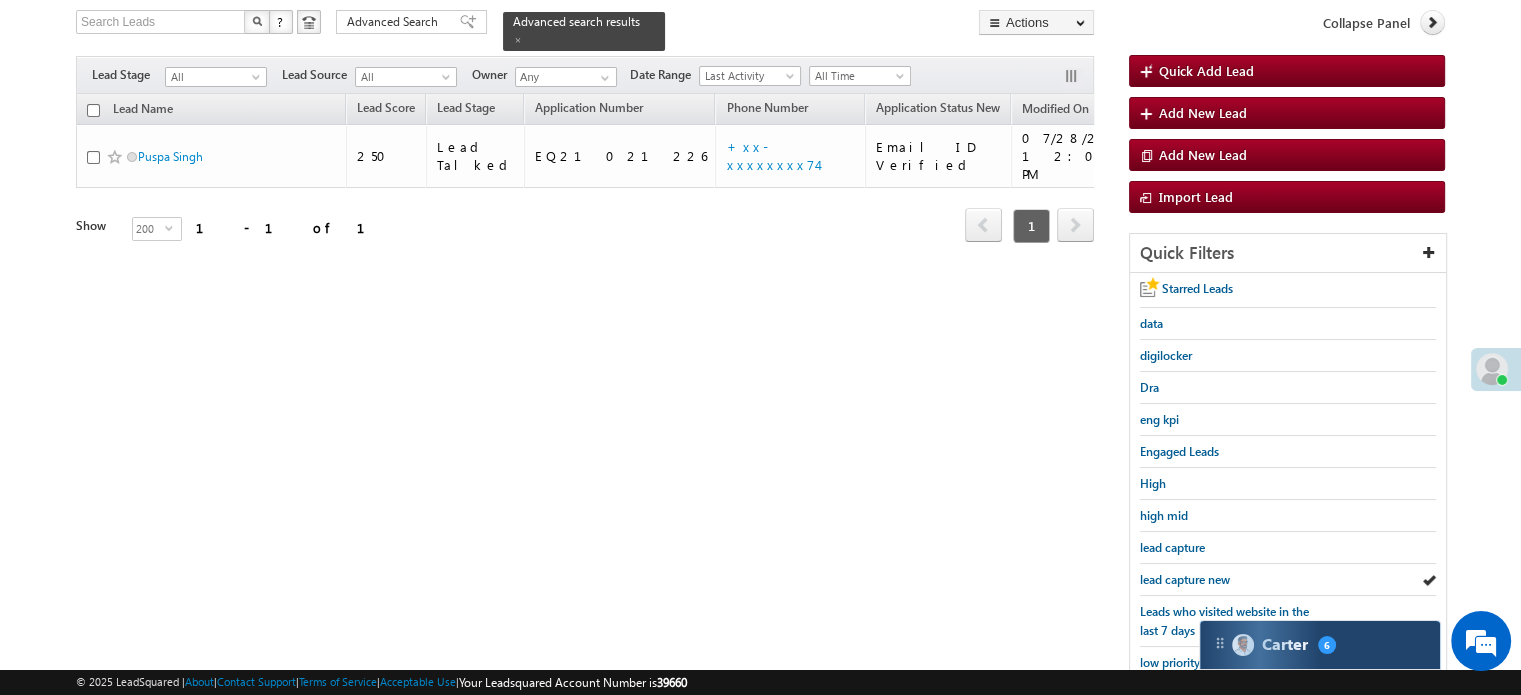 click on "Carter 6" at bounding box center (1320, 645) 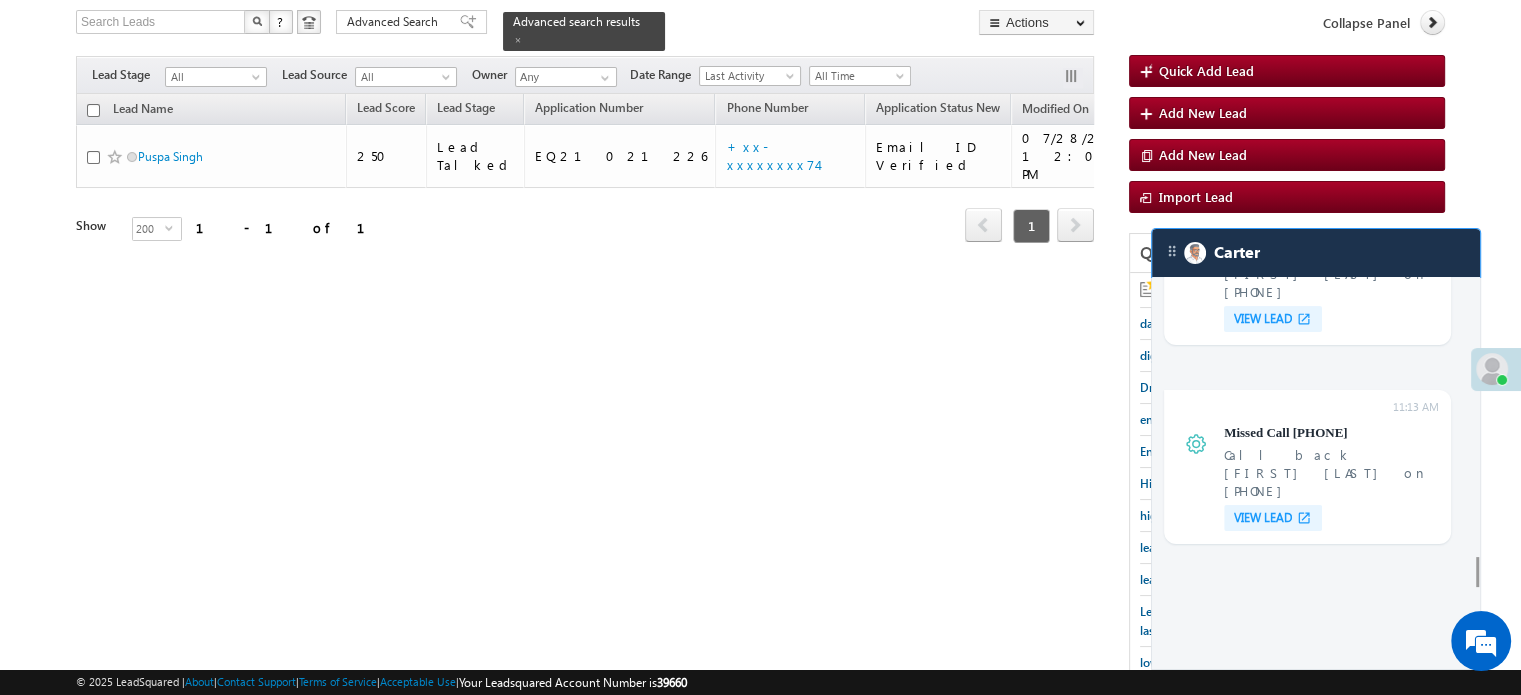 scroll, scrollTop: 7570, scrollLeft: 0, axis: vertical 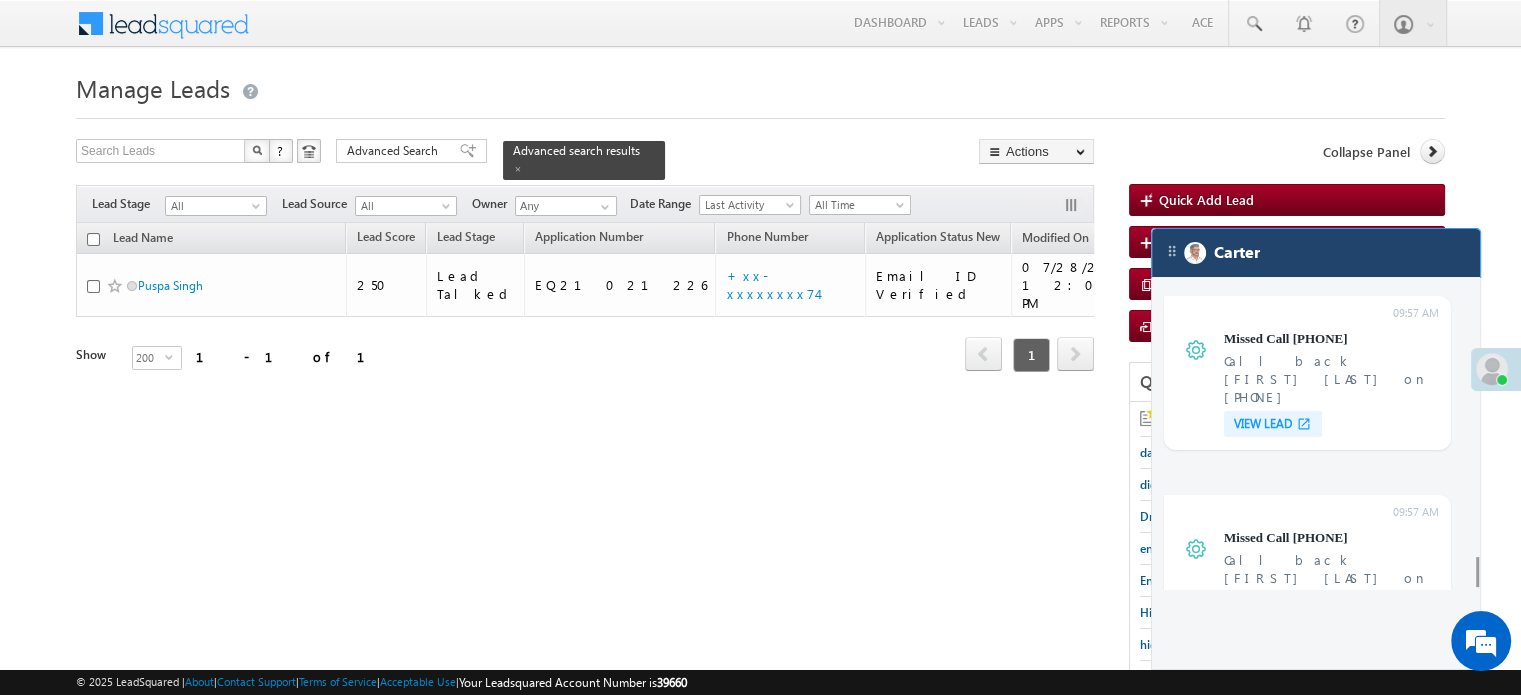 click on "Carter" at bounding box center [1316, 253] 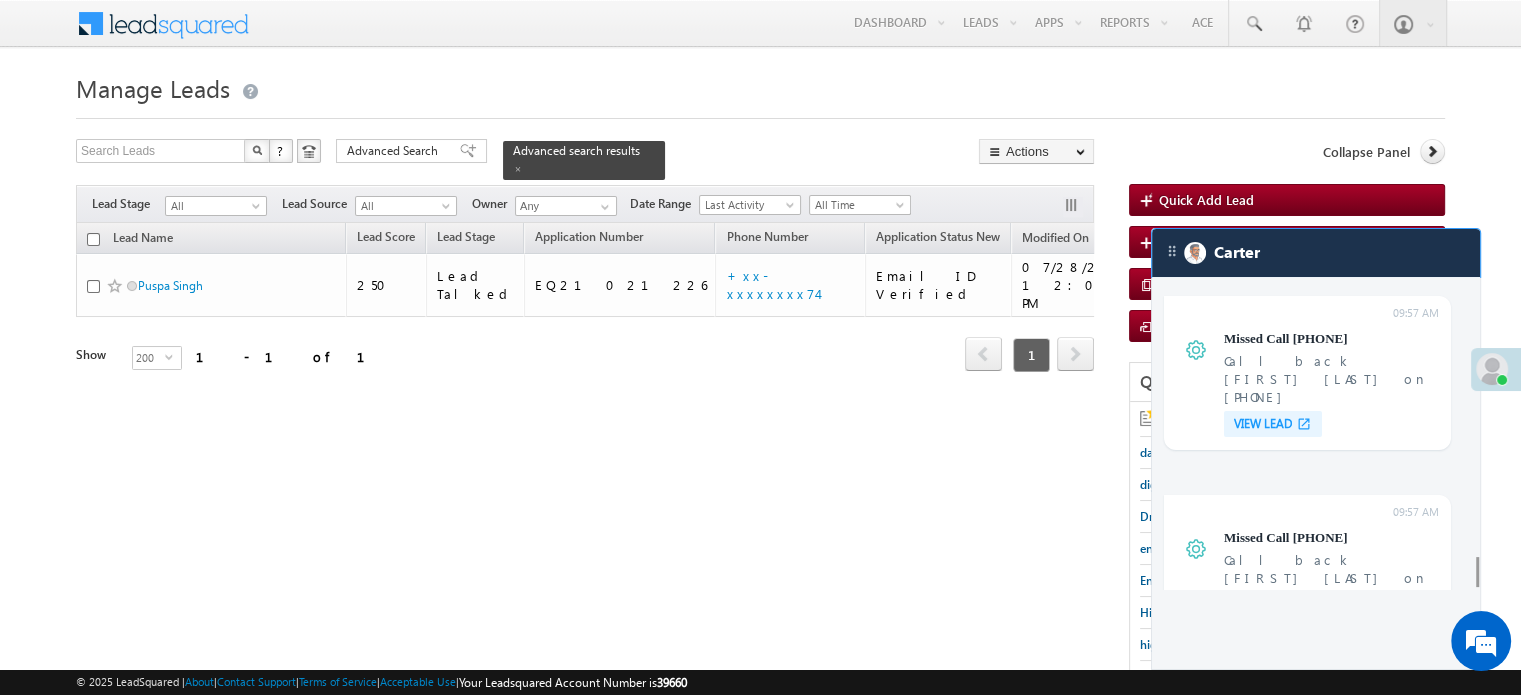 scroll, scrollTop: 7700, scrollLeft: 0, axis: vertical 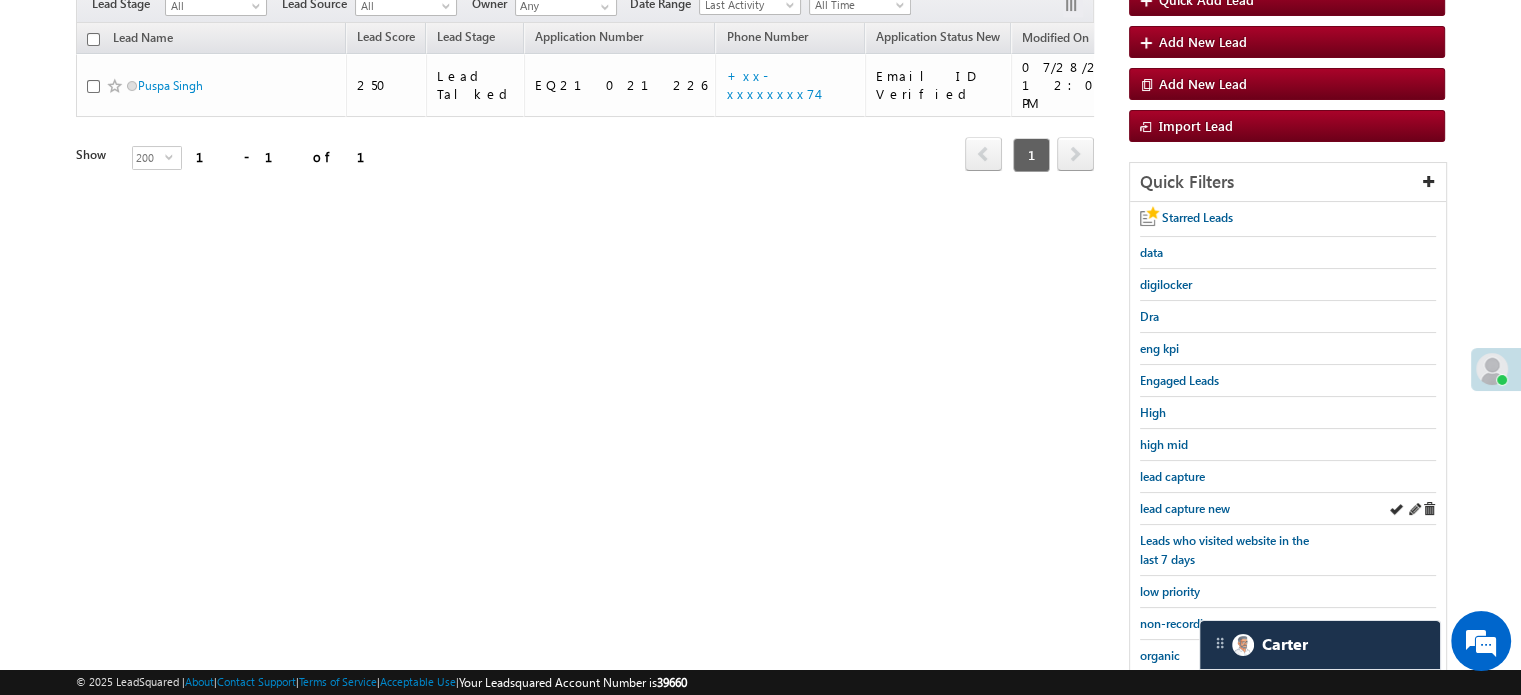 click on "lead capture new" at bounding box center (1288, 509) 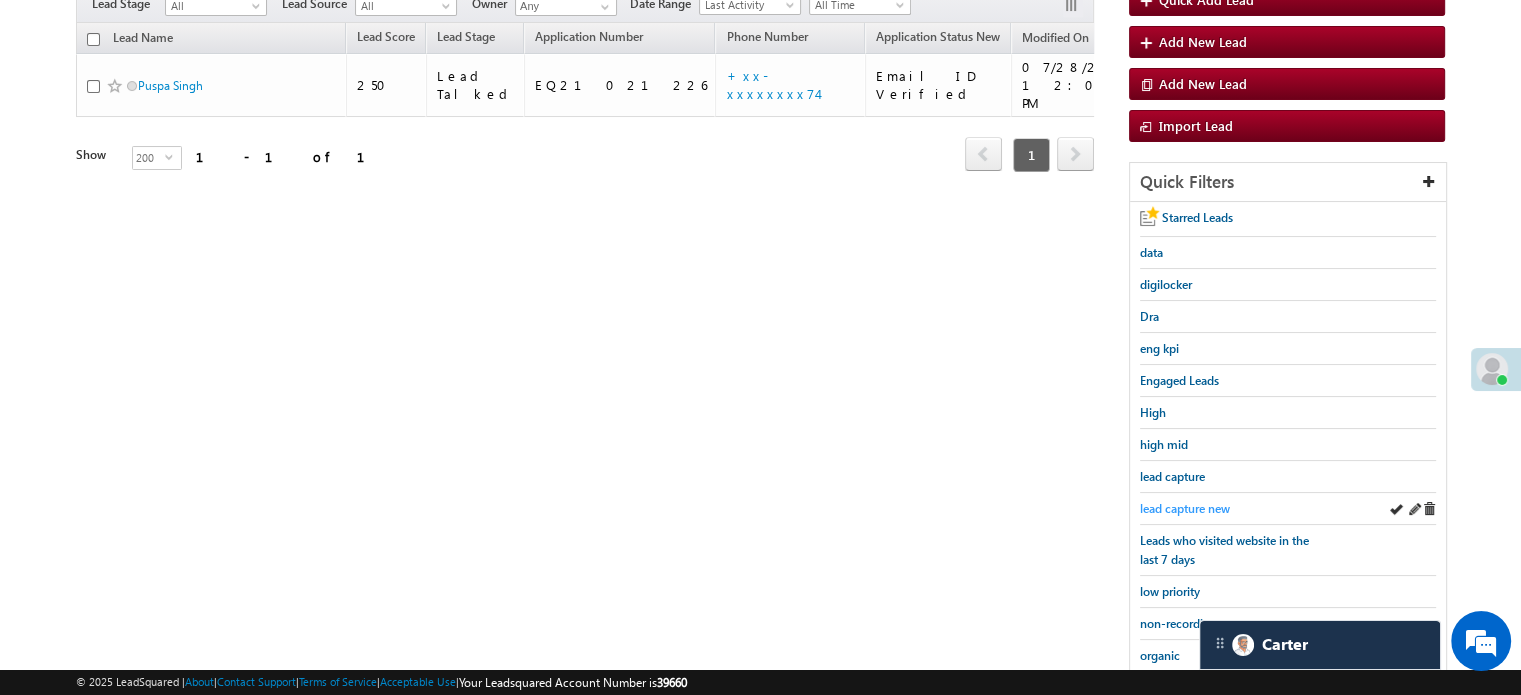 click on "lead capture new" at bounding box center (1185, 508) 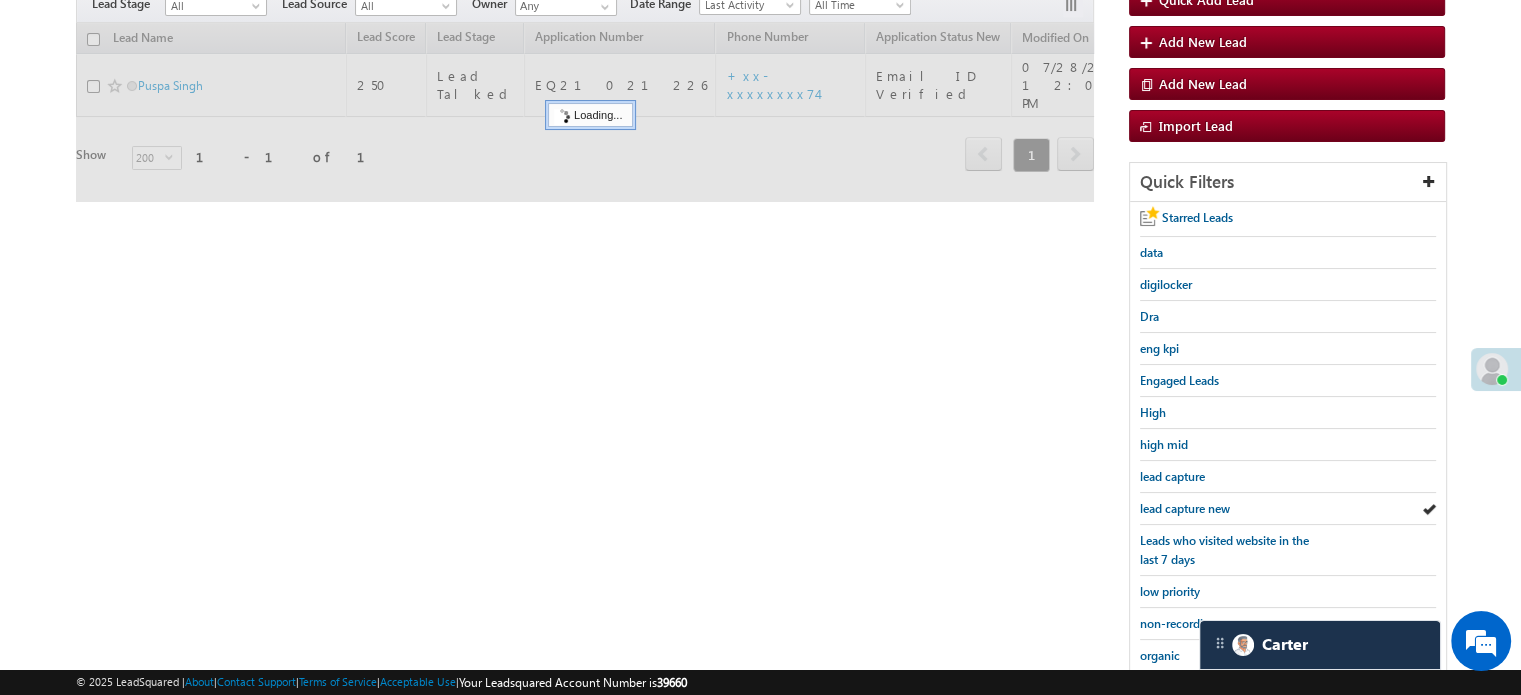 click on "lead capture new" at bounding box center [1185, 508] 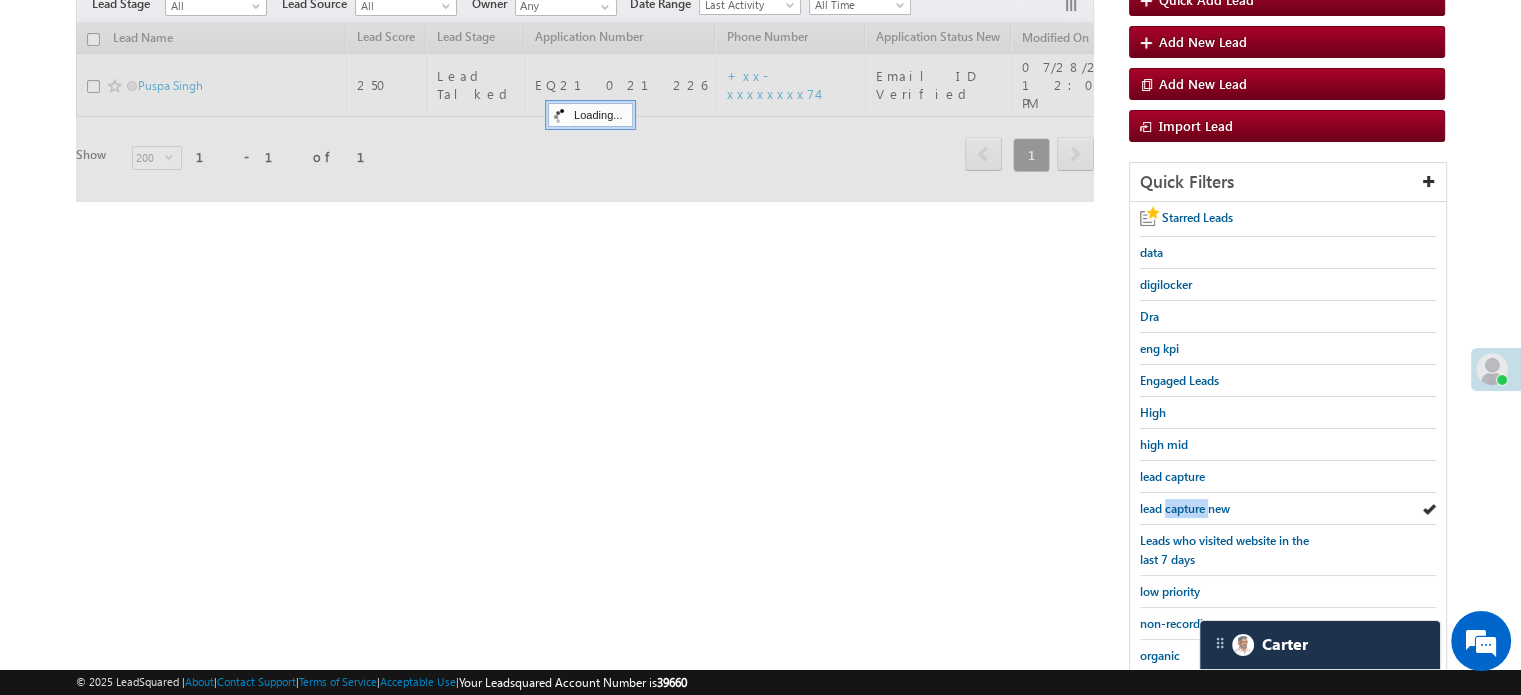 click on "lead capture new" at bounding box center [1185, 508] 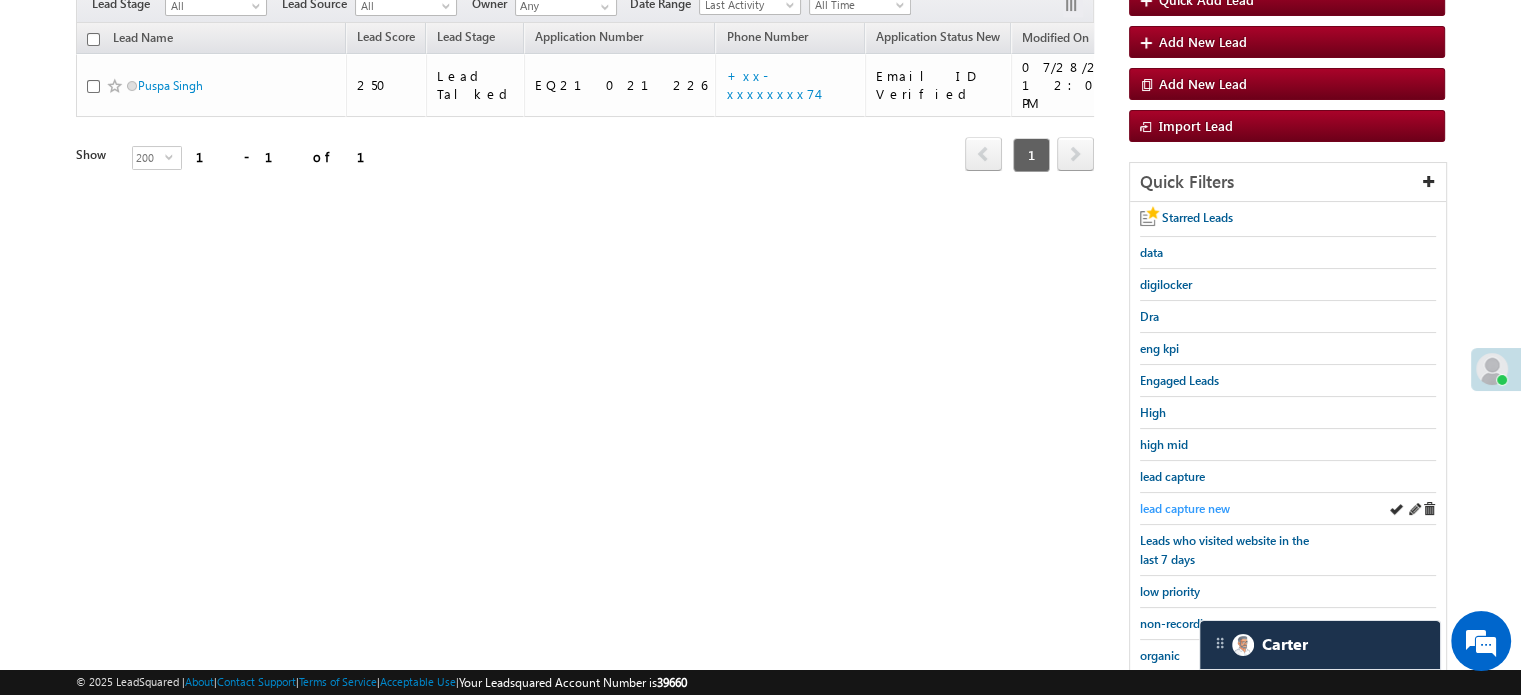 click on "lead capture new" at bounding box center (1185, 508) 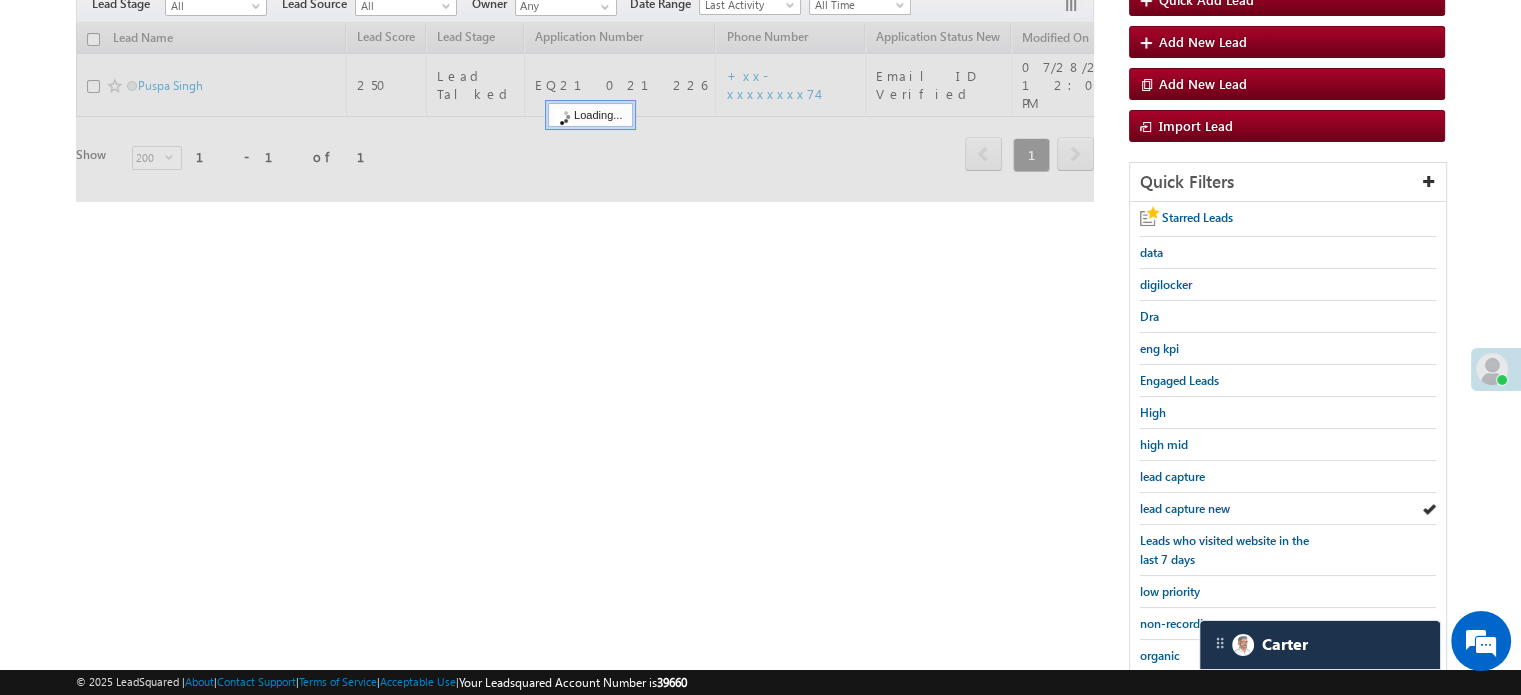 click on "lead capture new" at bounding box center (1185, 508) 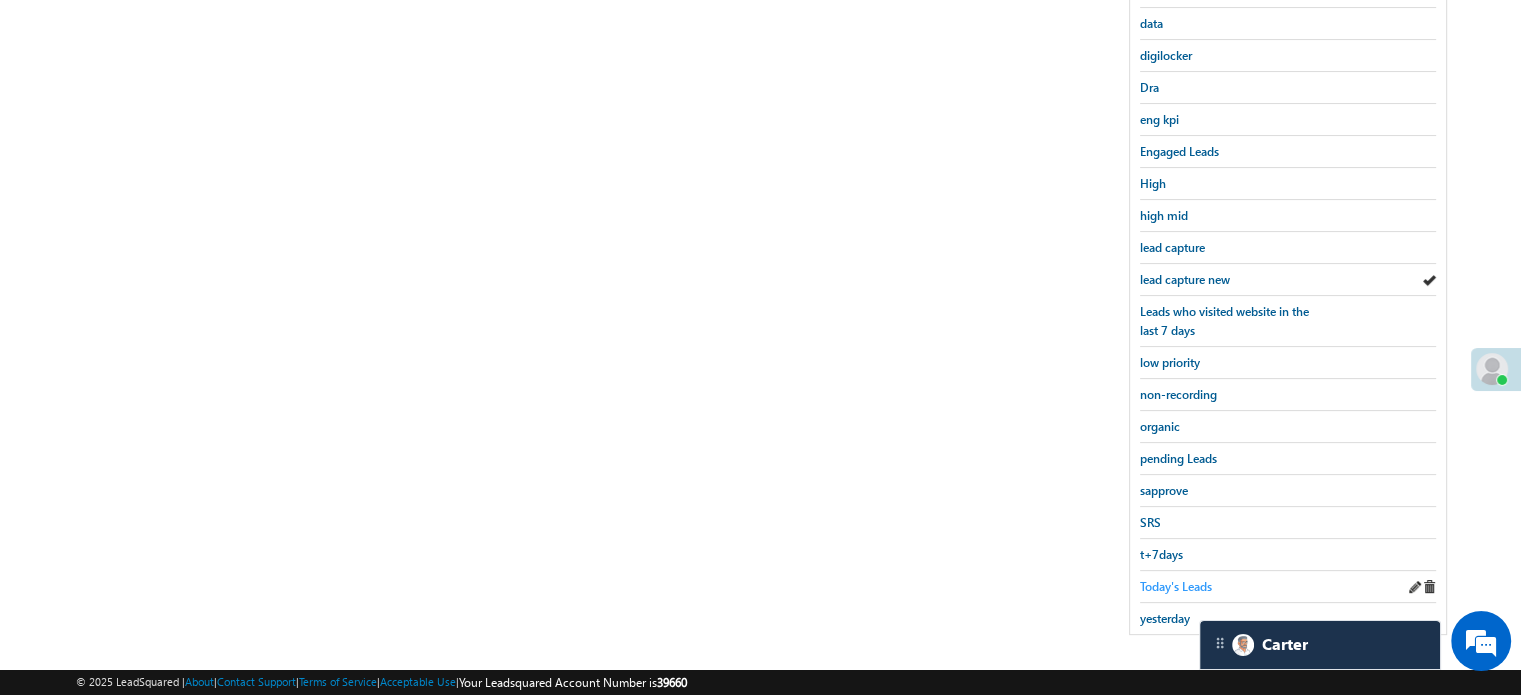 click on "Today's Leads" at bounding box center [1176, 586] 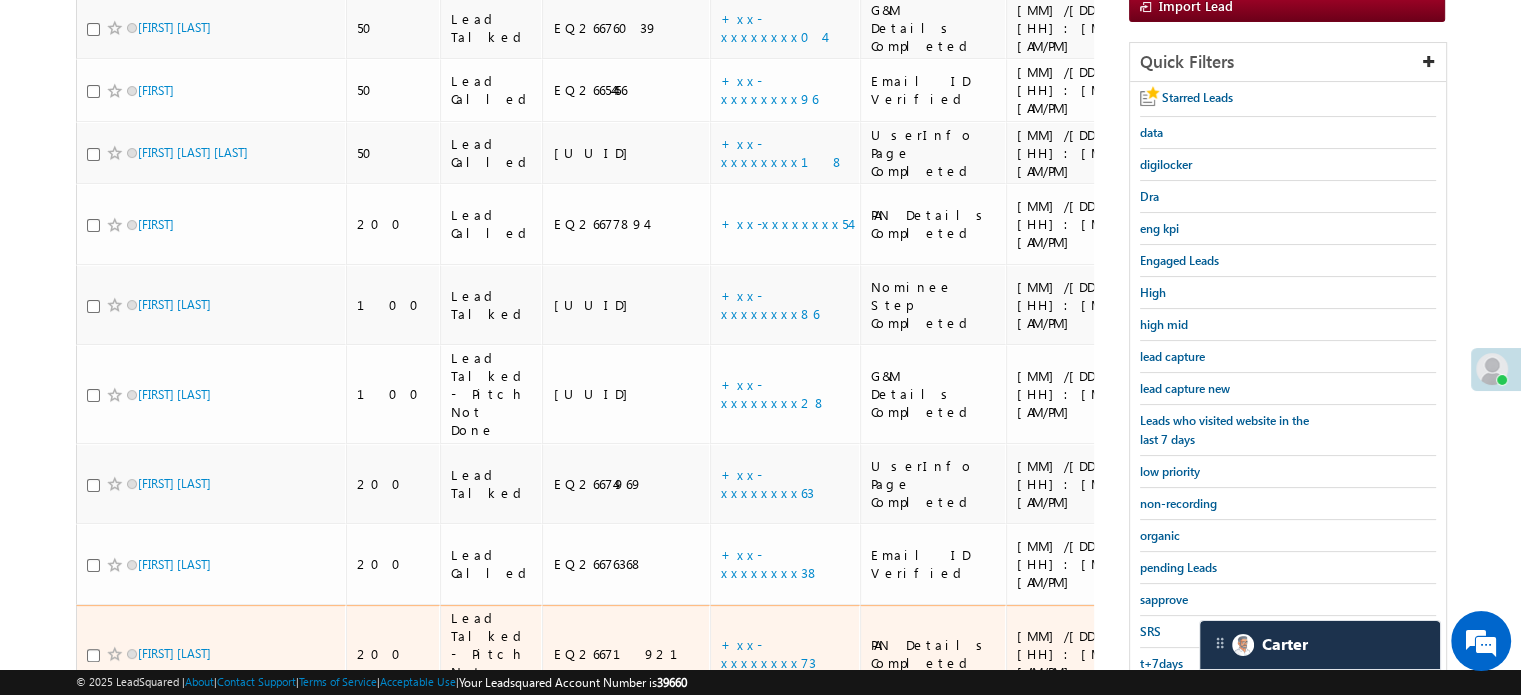 scroll, scrollTop: 192, scrollLeft: 0, axis: vertical 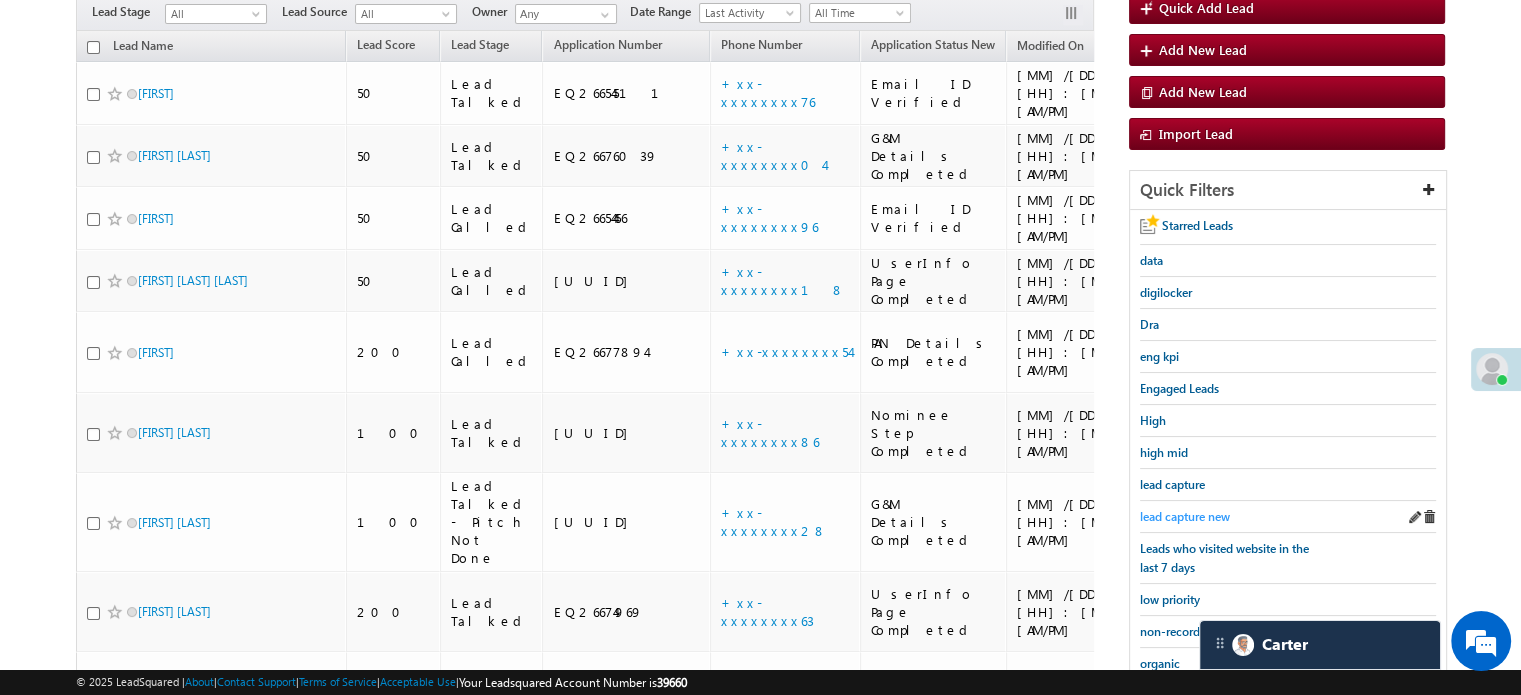 click on "lead capture new" at bounding box center (1185, 516) 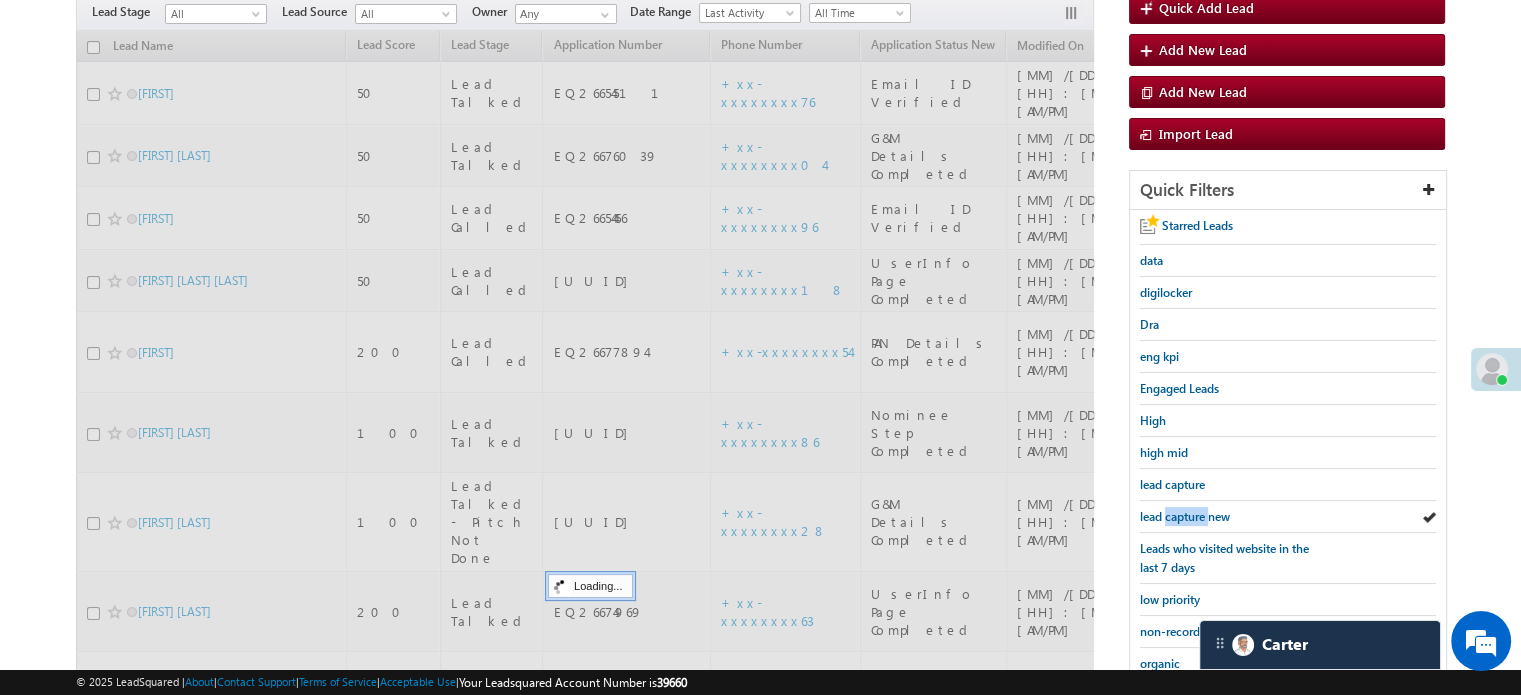 click on "lead capture new" at bounding box center [1185, 516] 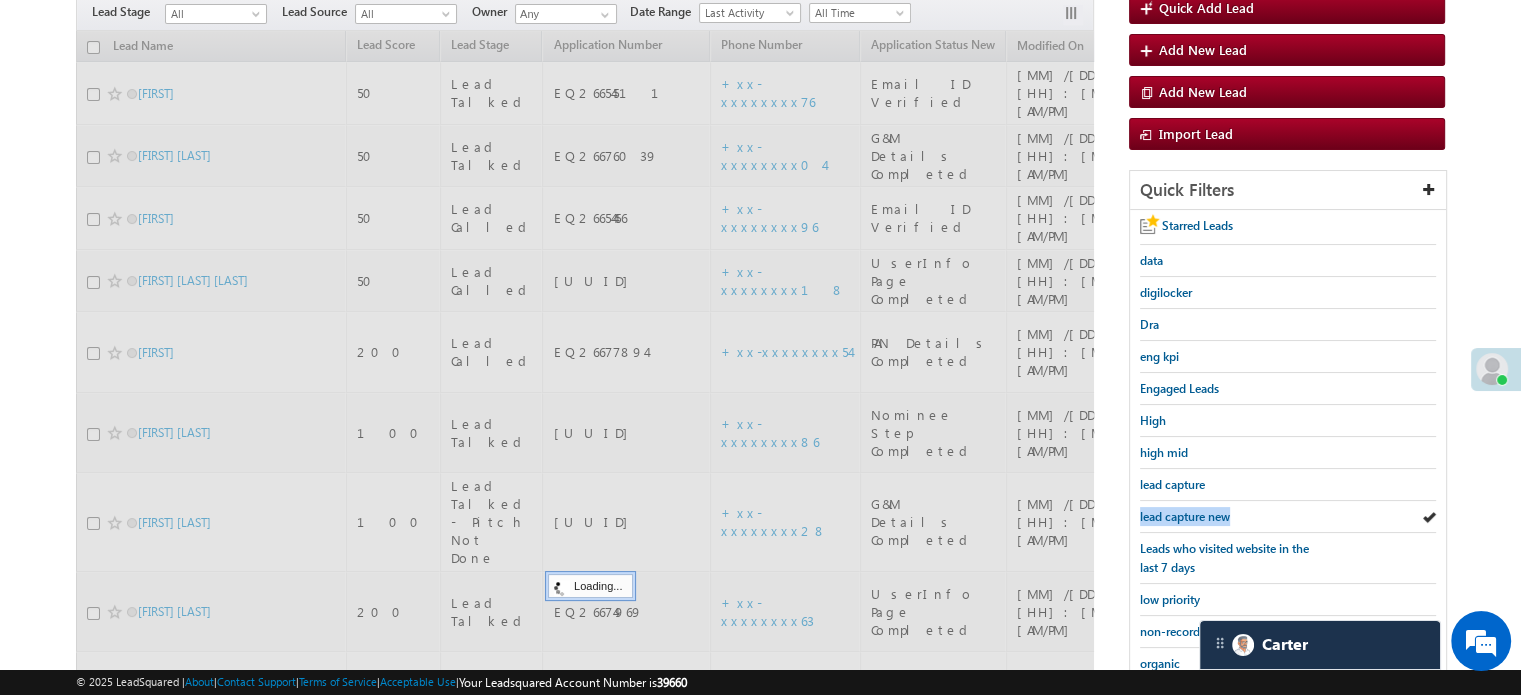 click on "lead capture new" at bounding box center (1185, 516) 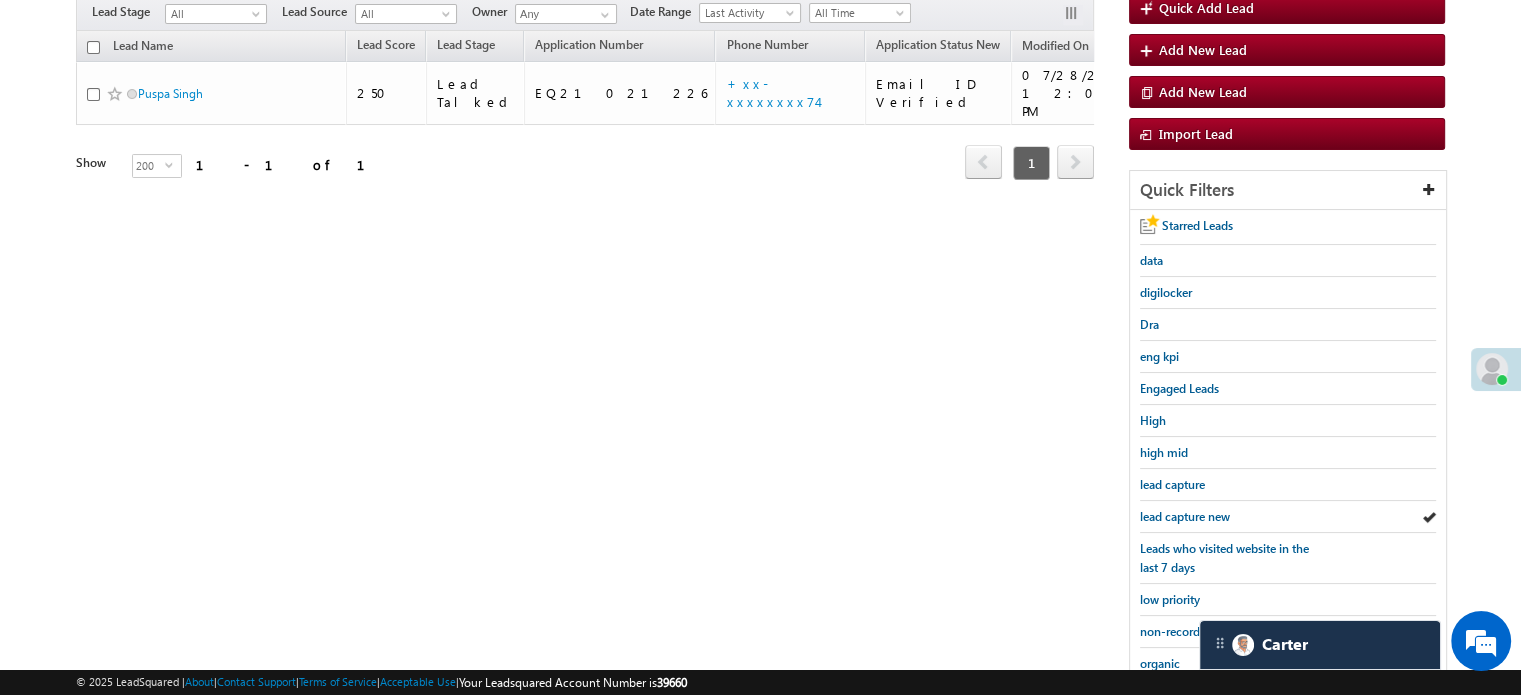 click on "lead capture new" at bounding box center [1185, 516] 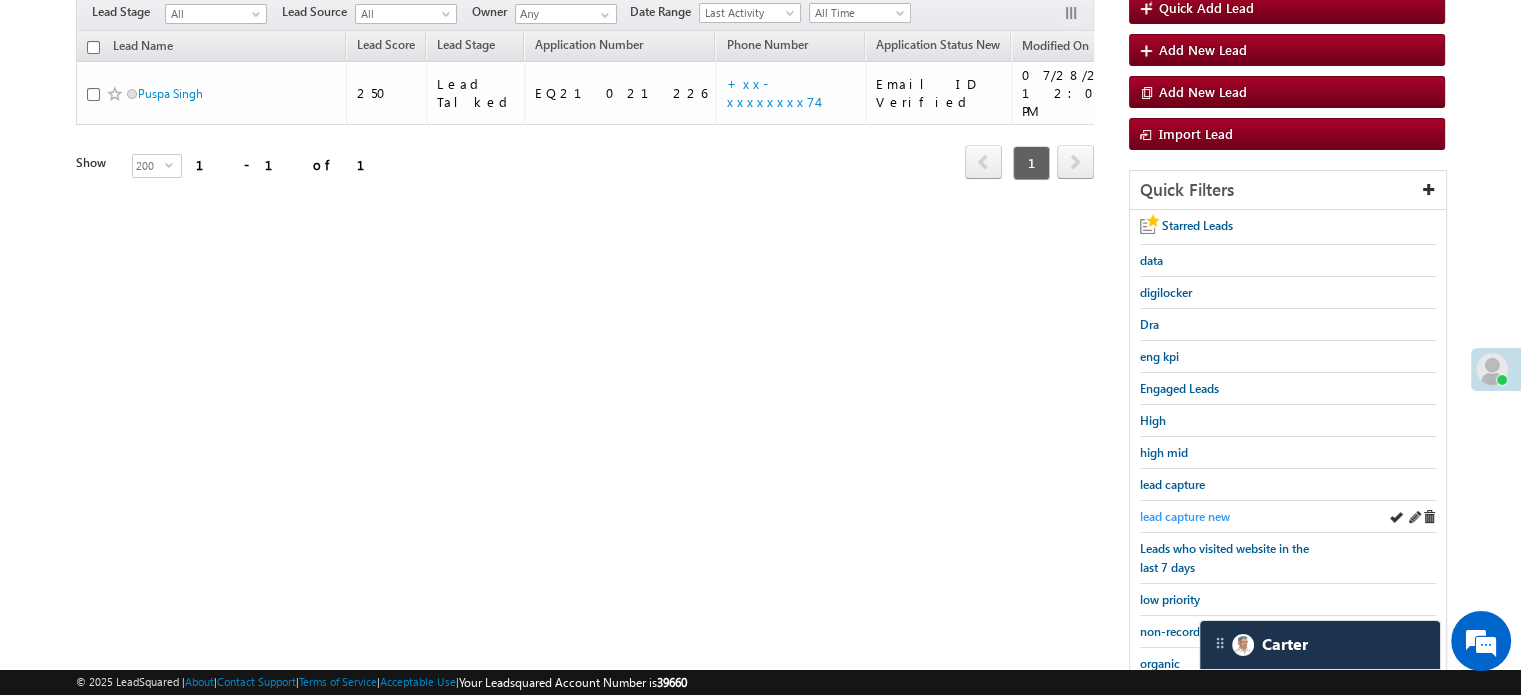 click on "lead capture new" at bounding box center (1185, 516) 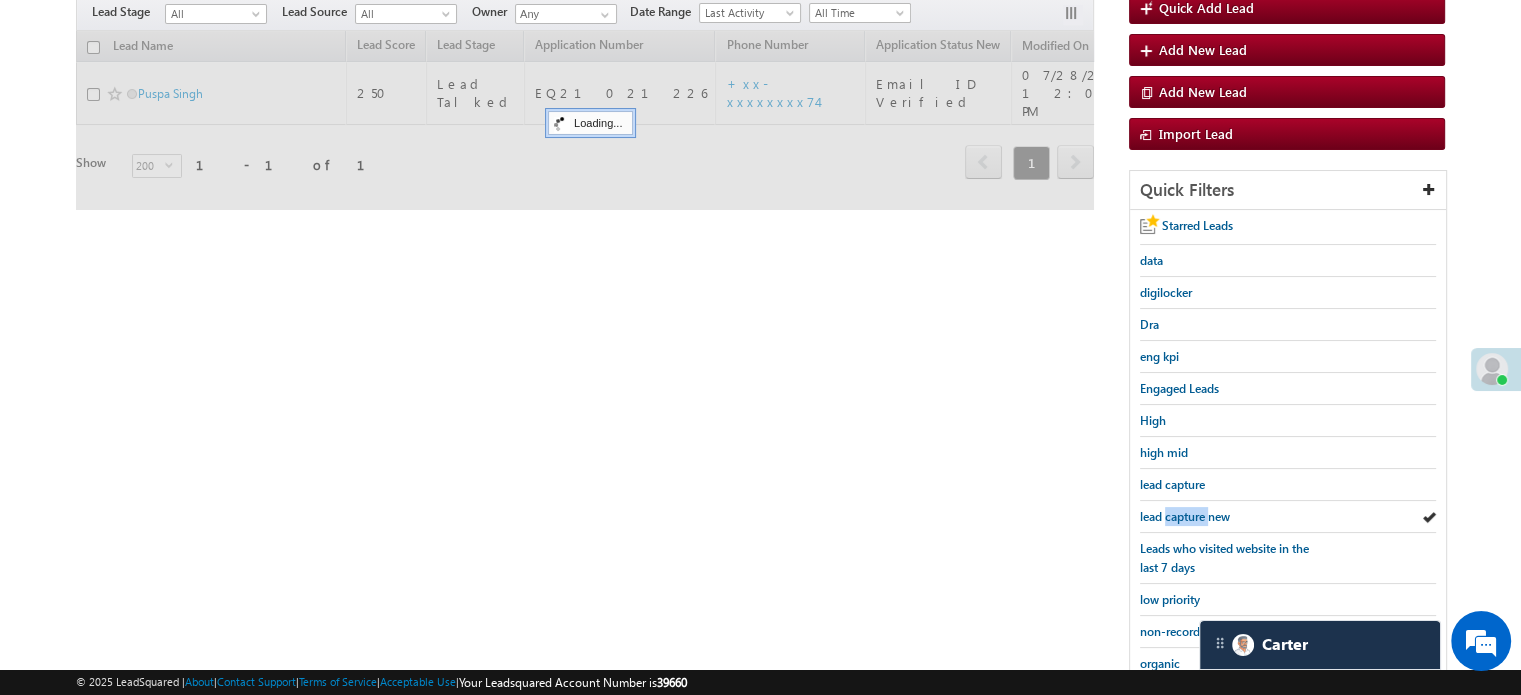 click on "lead capture new" at bounding box center (1185, 516) 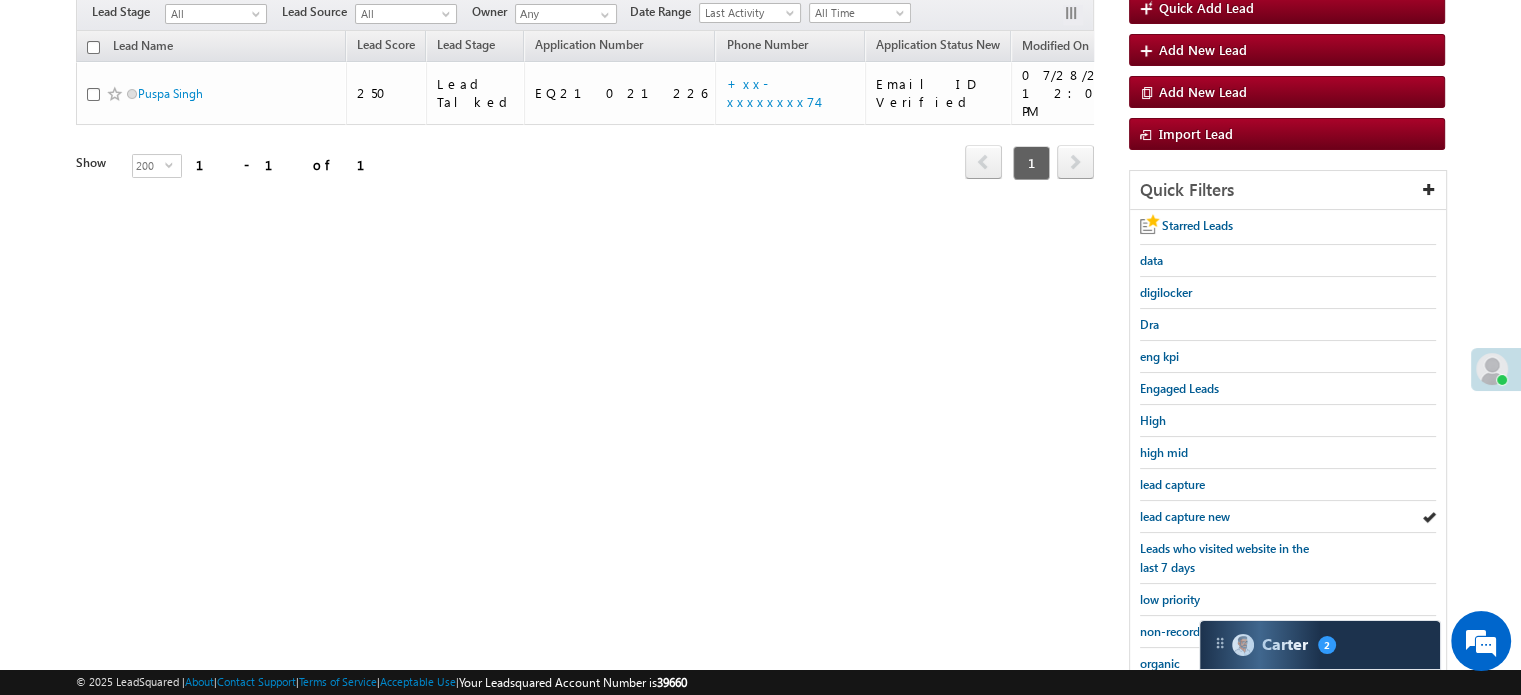 scroll, scrollTop: 9070, scrollLeft: 0, axis: vertical 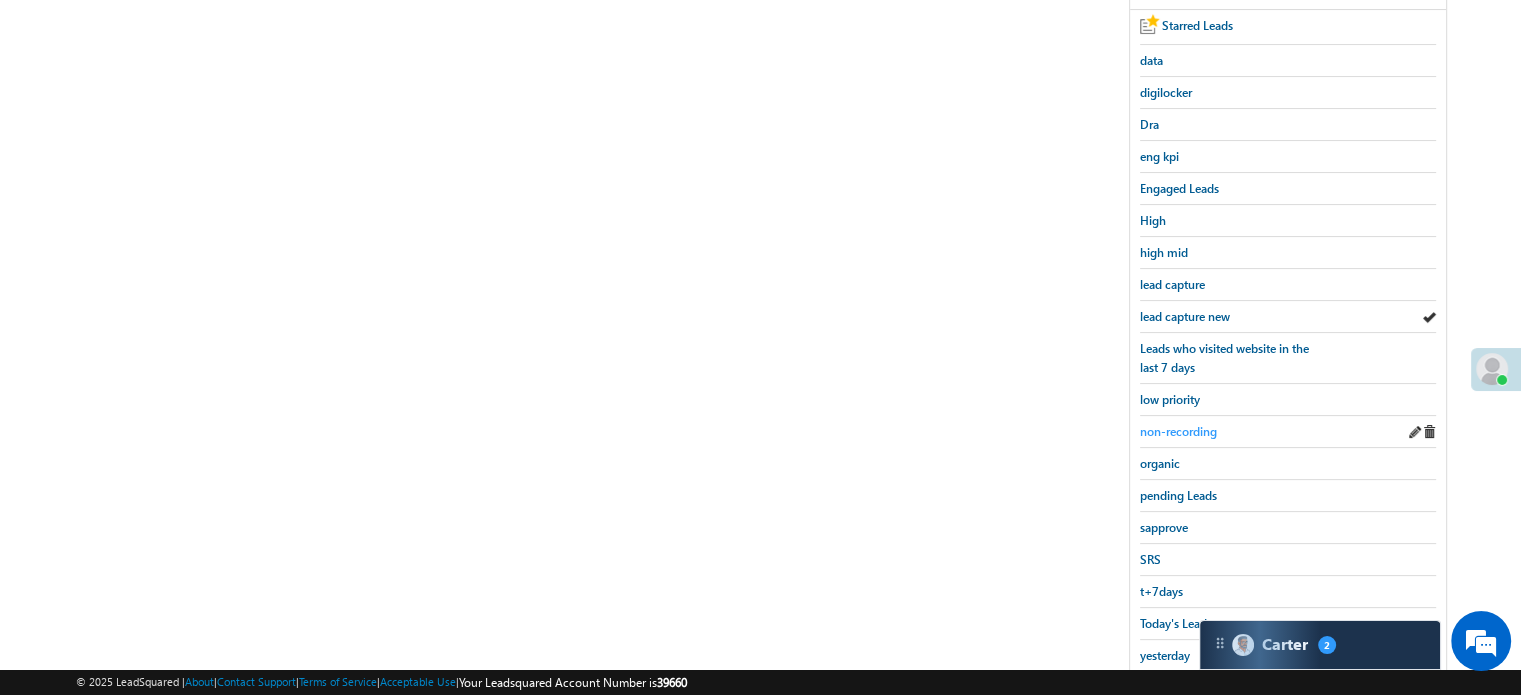 click on "non-recording" at bounding box center [1178, 431] 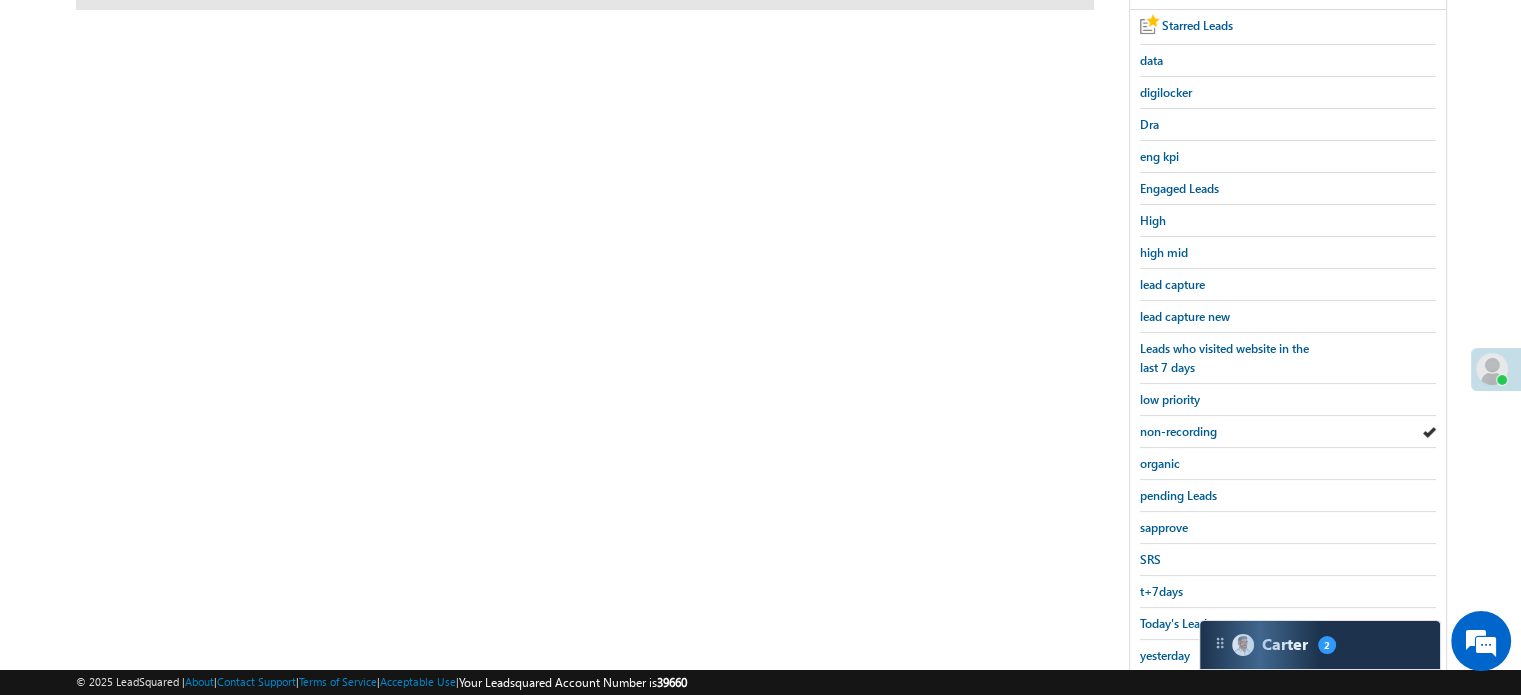 click on "non-recording" at bounding box center [1178, 431] 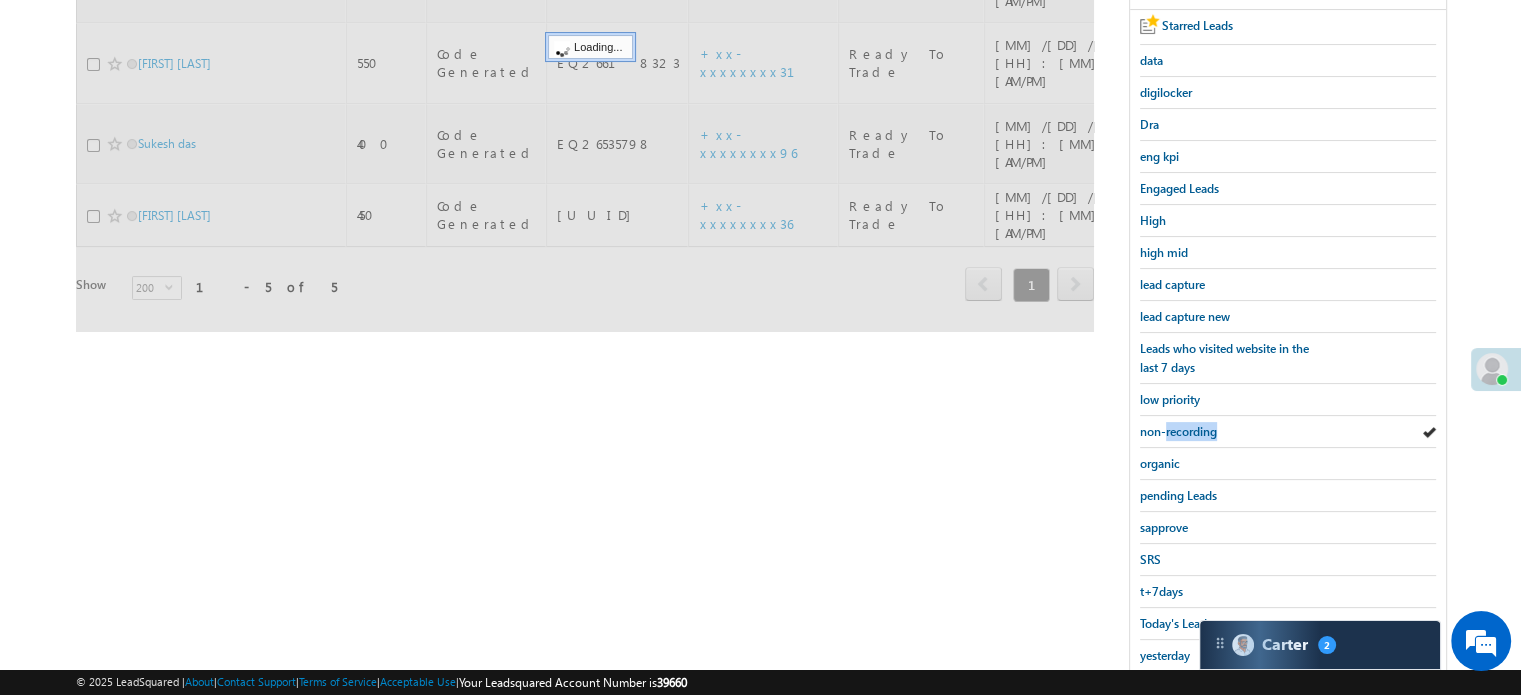 click on "non-recording" at bounding box center (1178, 431) 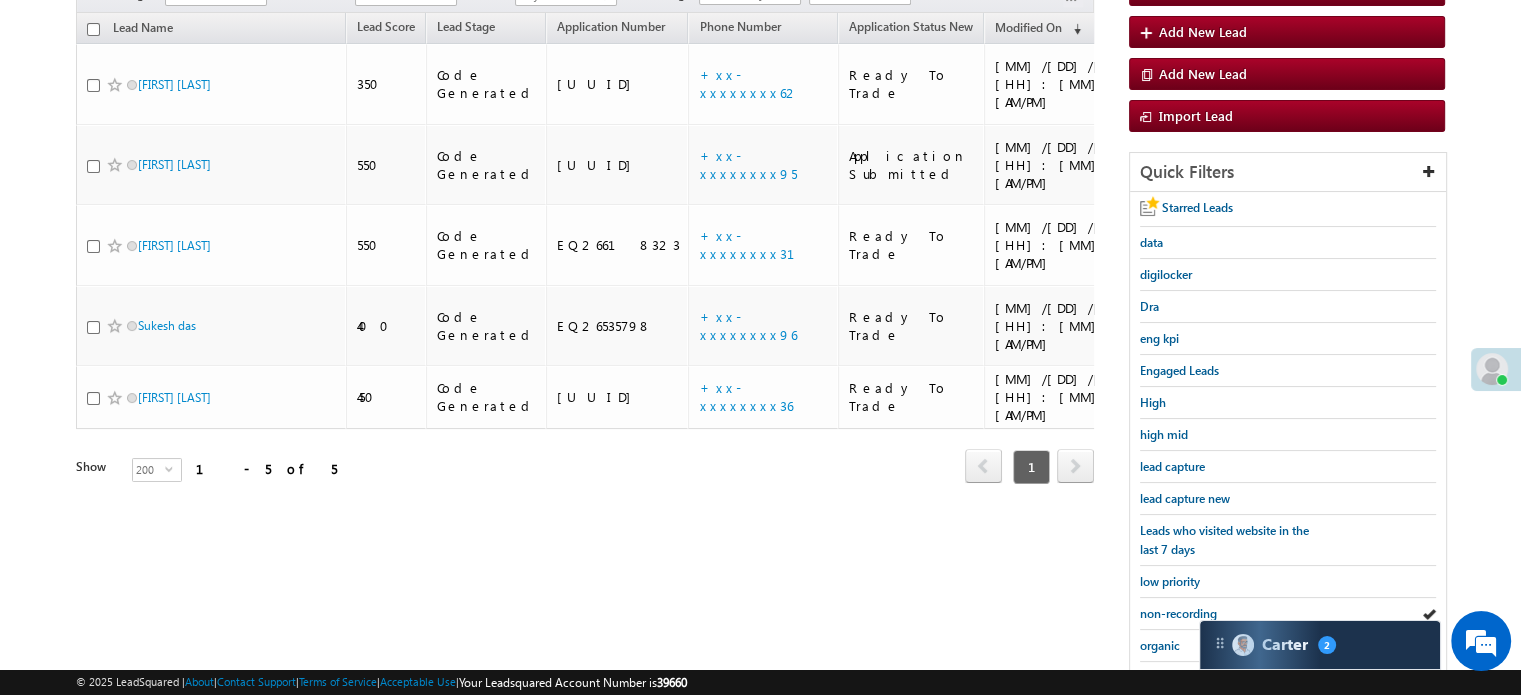 scroll, scrollTop: 92, scrollLeft: 0, axis: vertical 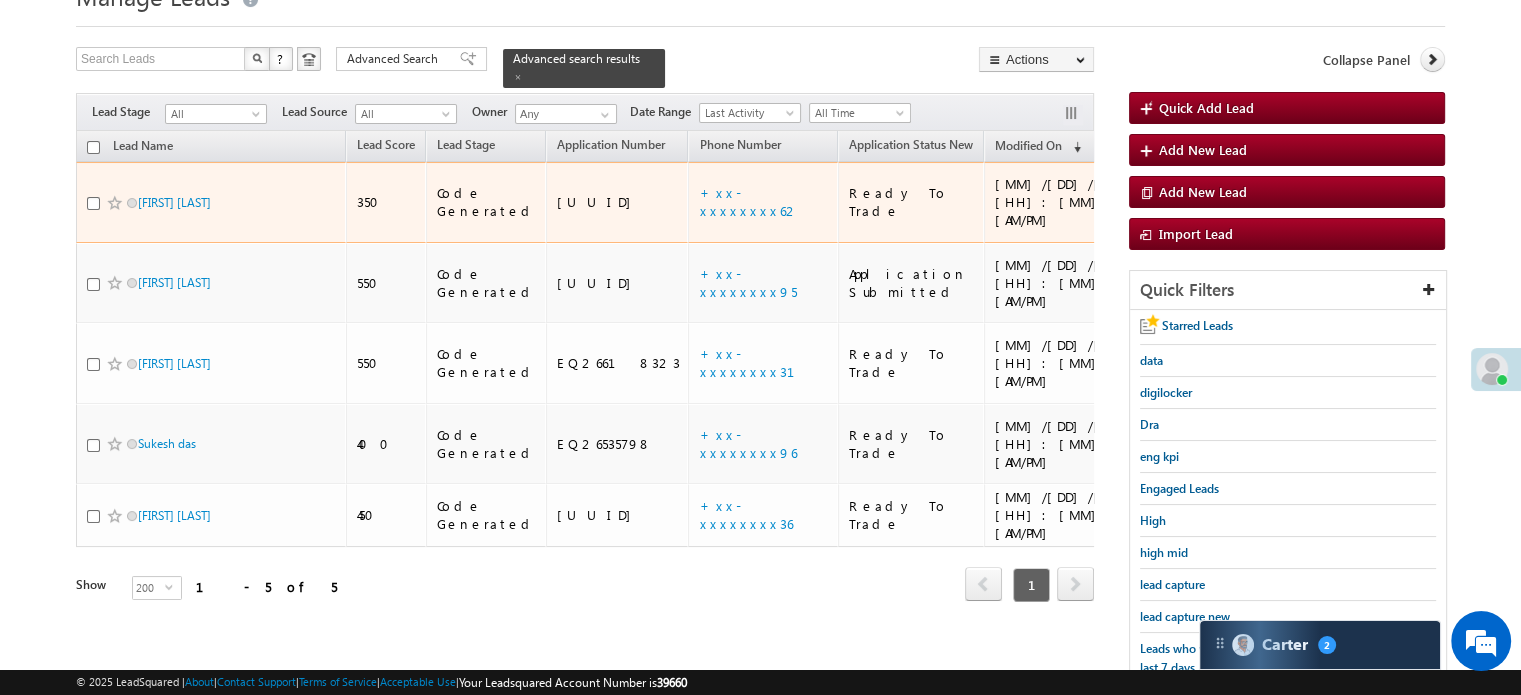 click on "+xx-xxxxxxxx62" at bounding box center [763, 202] 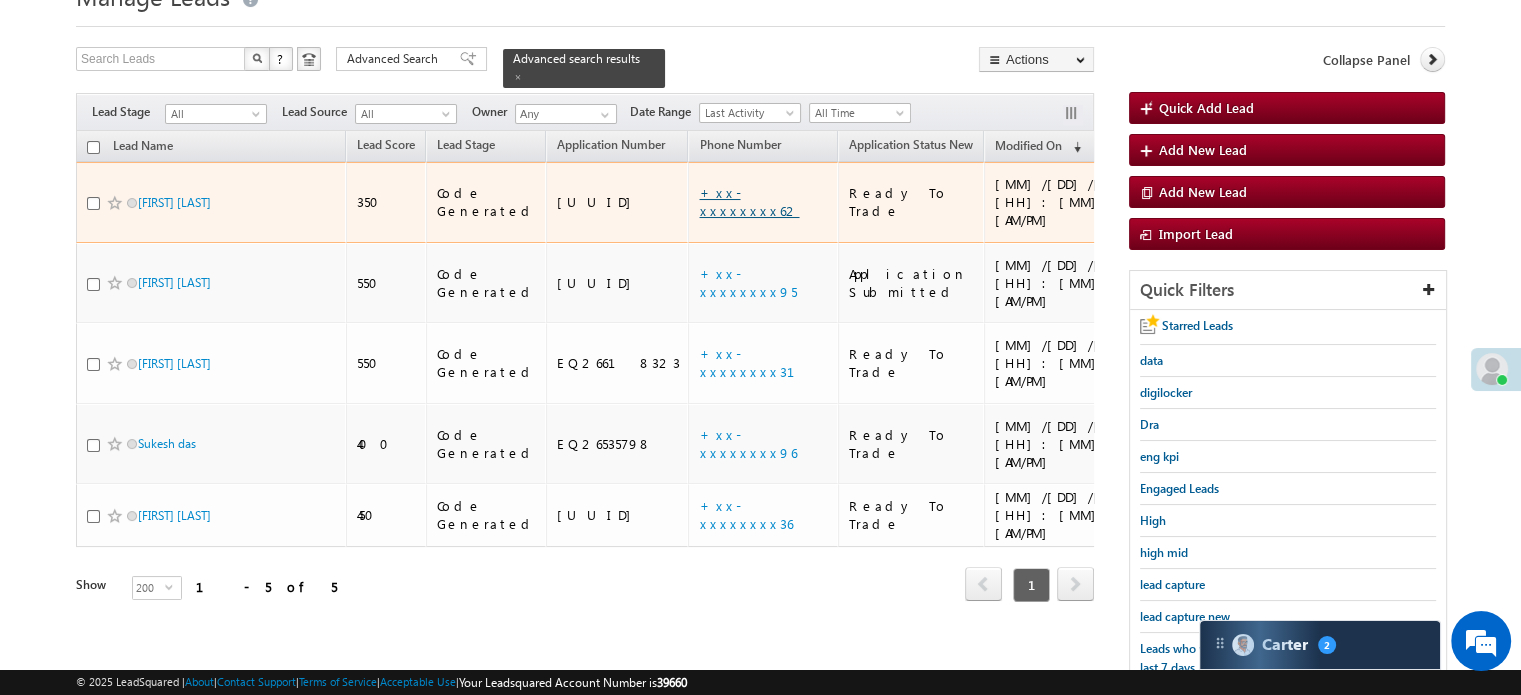 click on "+xx-xxxxxxxx62" at bounding box center [749, 201] 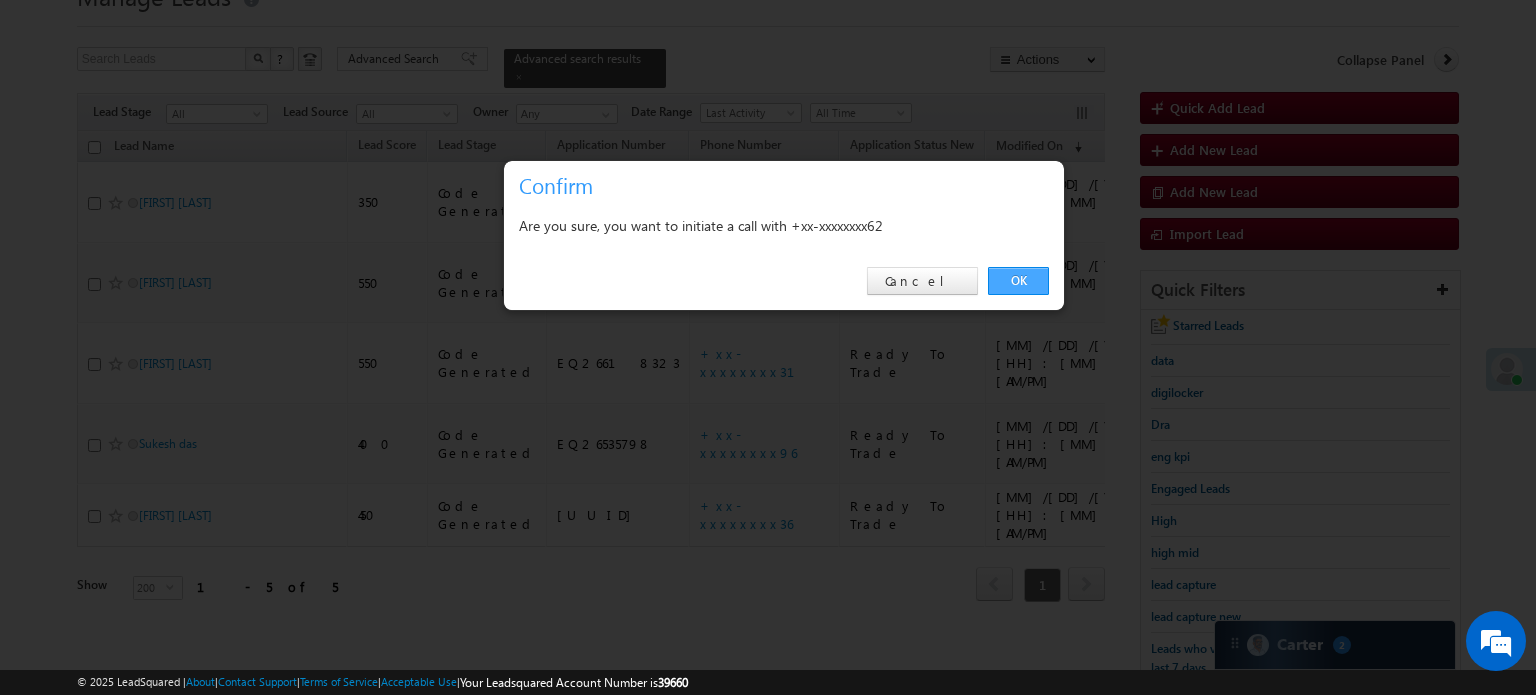 click on "OK Cancel" at bounding box center (784, 281) 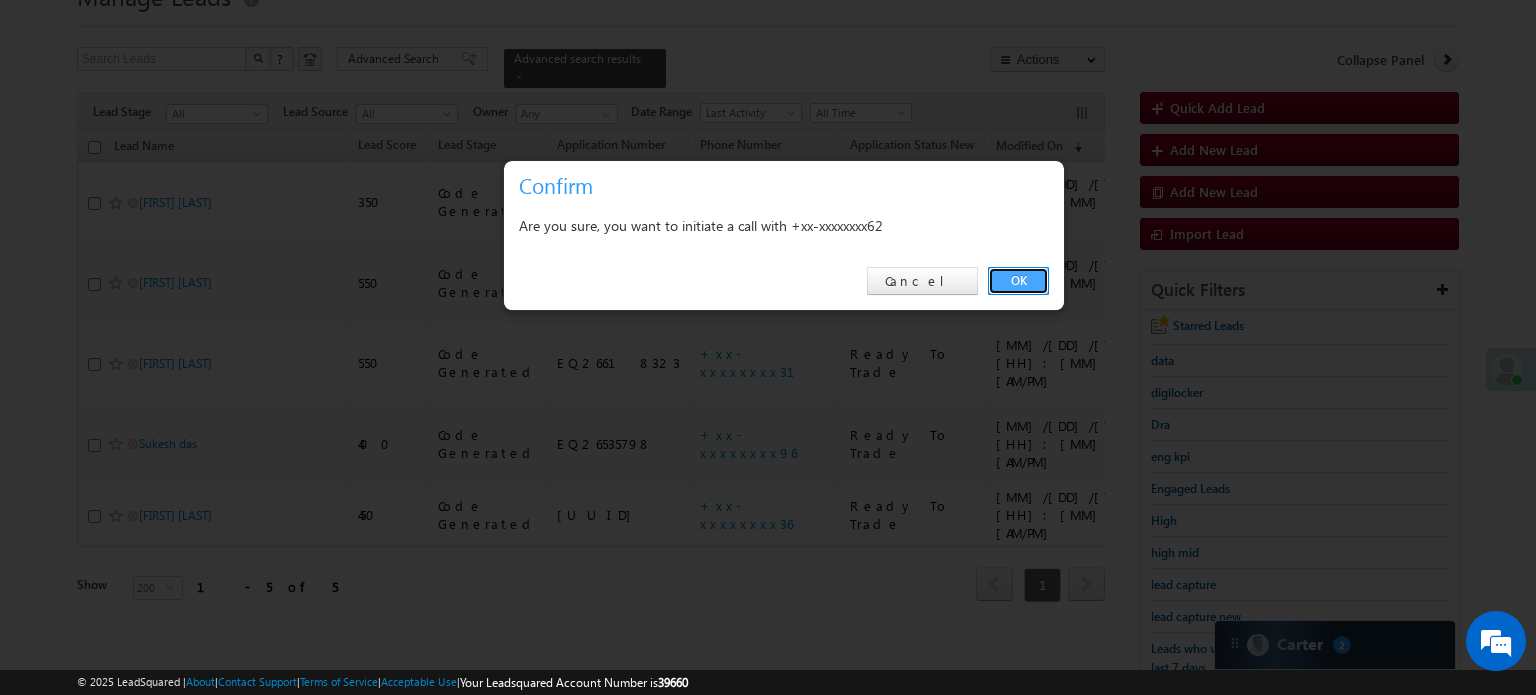 click on "OK" at bounding box center (1018, 281) 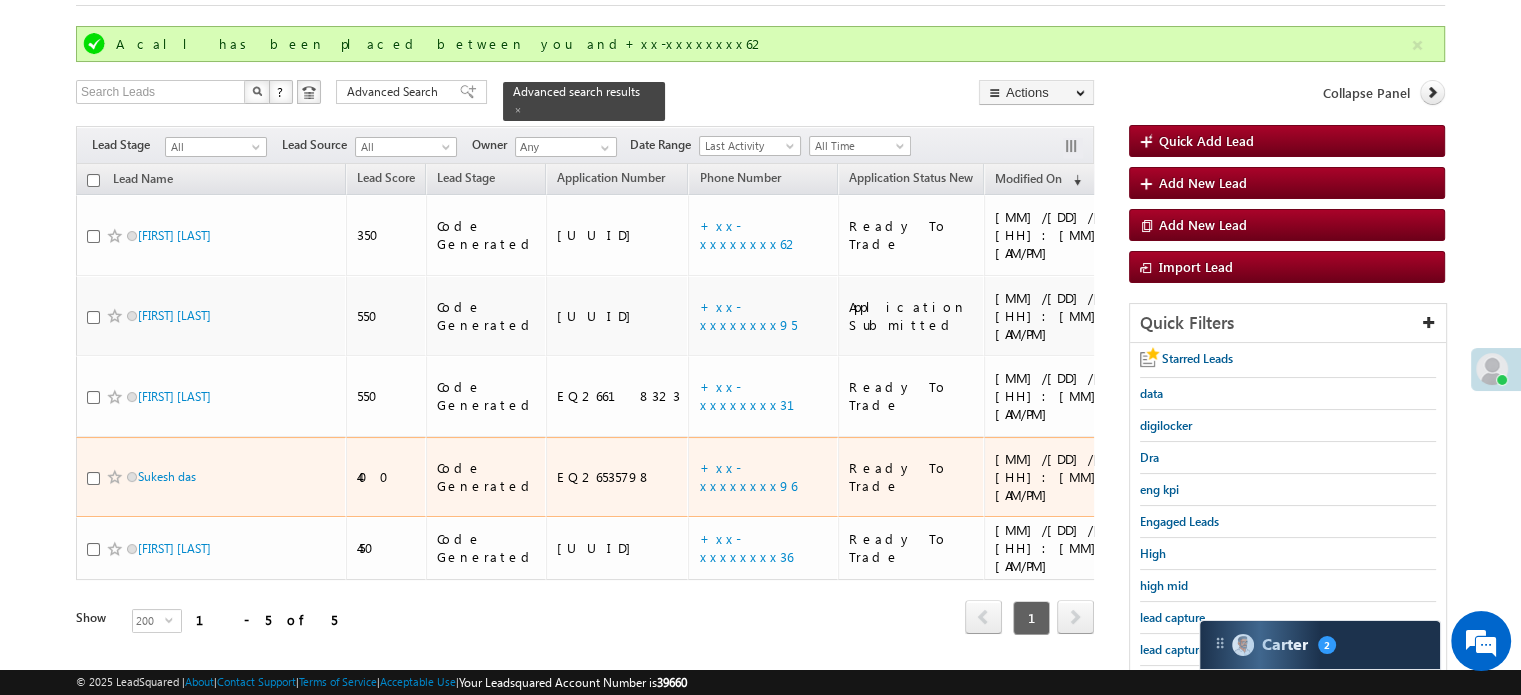 scroll, scrollTop: 0, scrollLeft: 0, axis: both 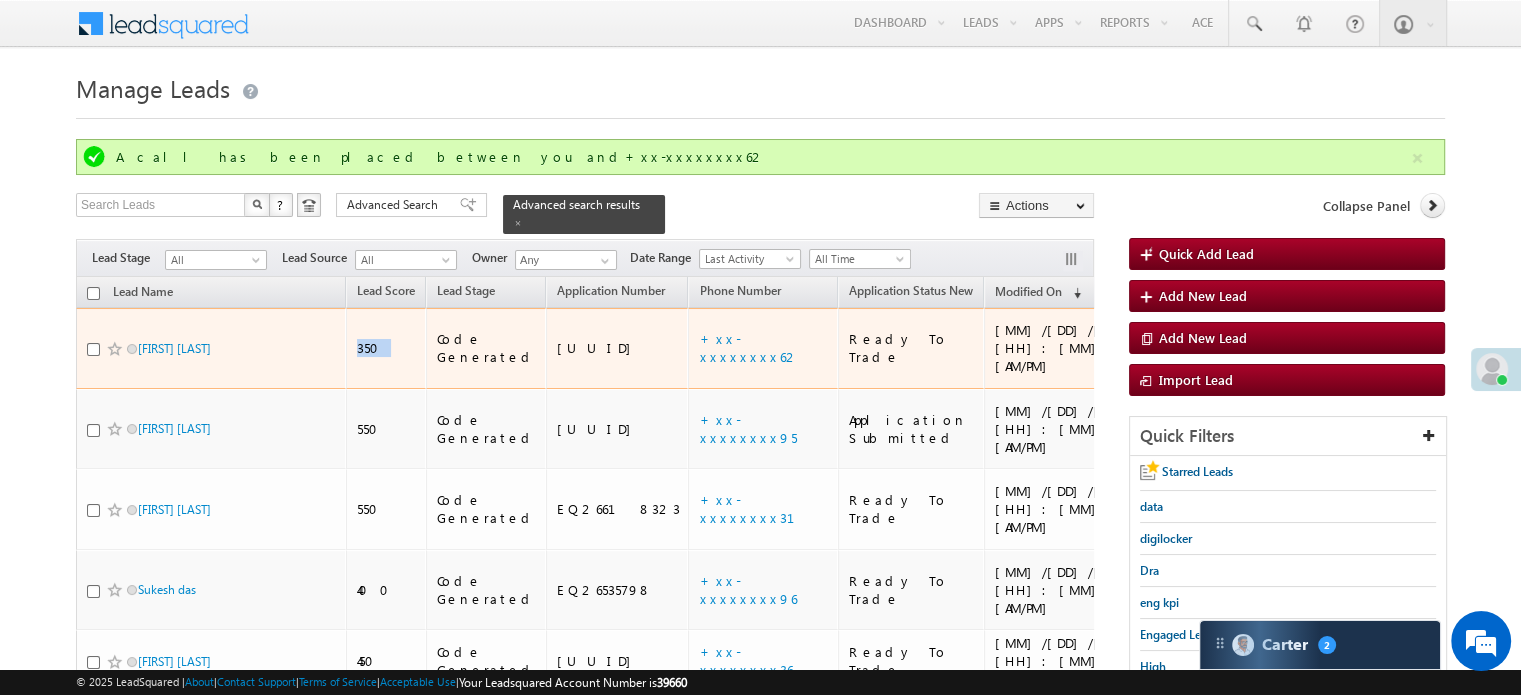 drag, startPoint x: 344, startPoint y: 320, endPoint x: 409, endPoint y: 323, distance: 65.06919 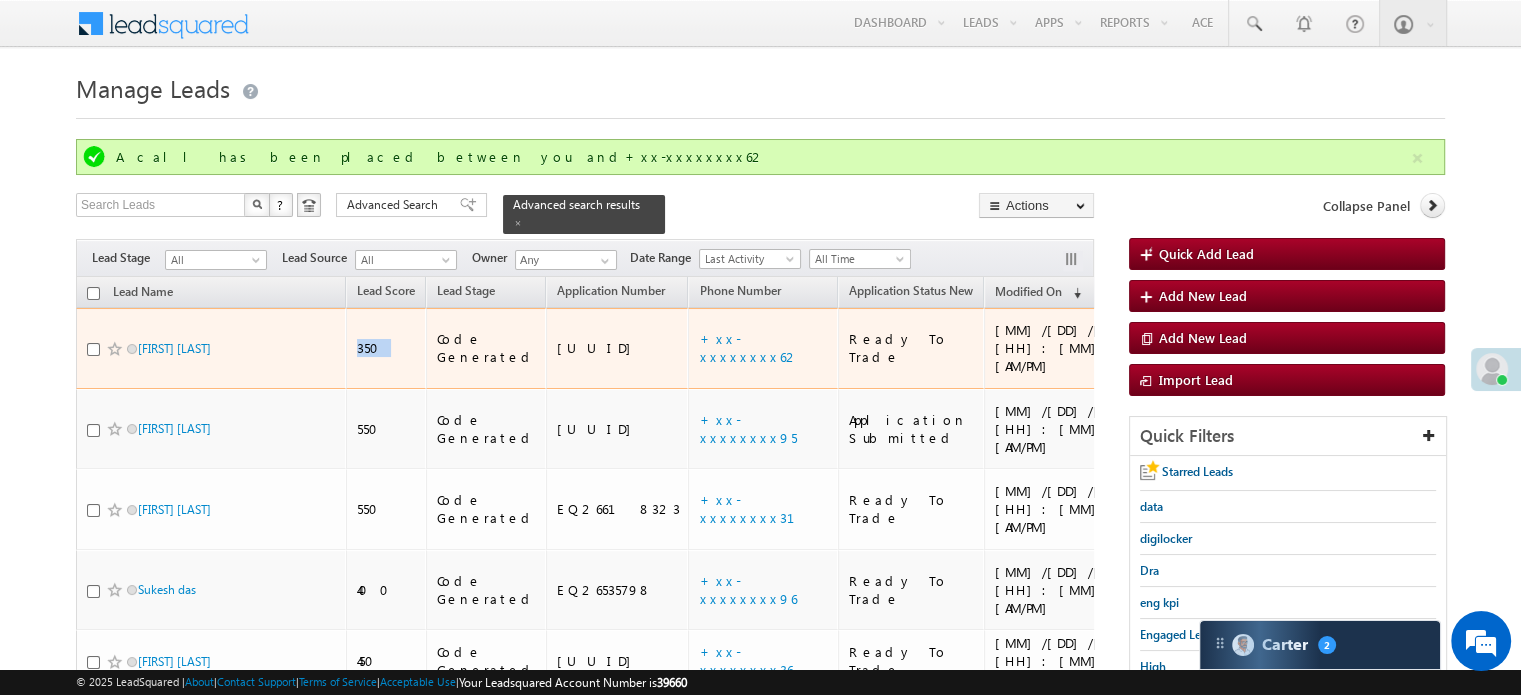 click on "350" at bounding box center (386, 348) 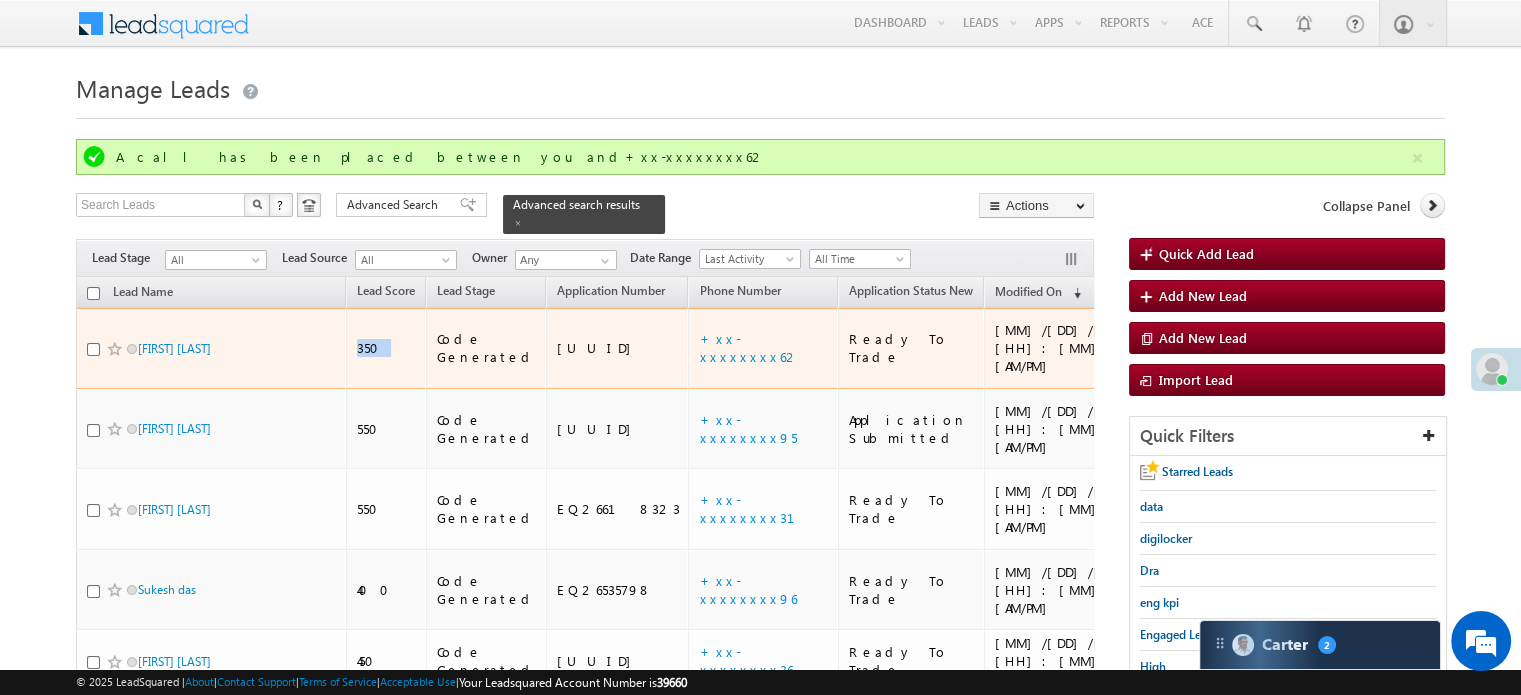 click on "350" at bounding box center (387, 348) 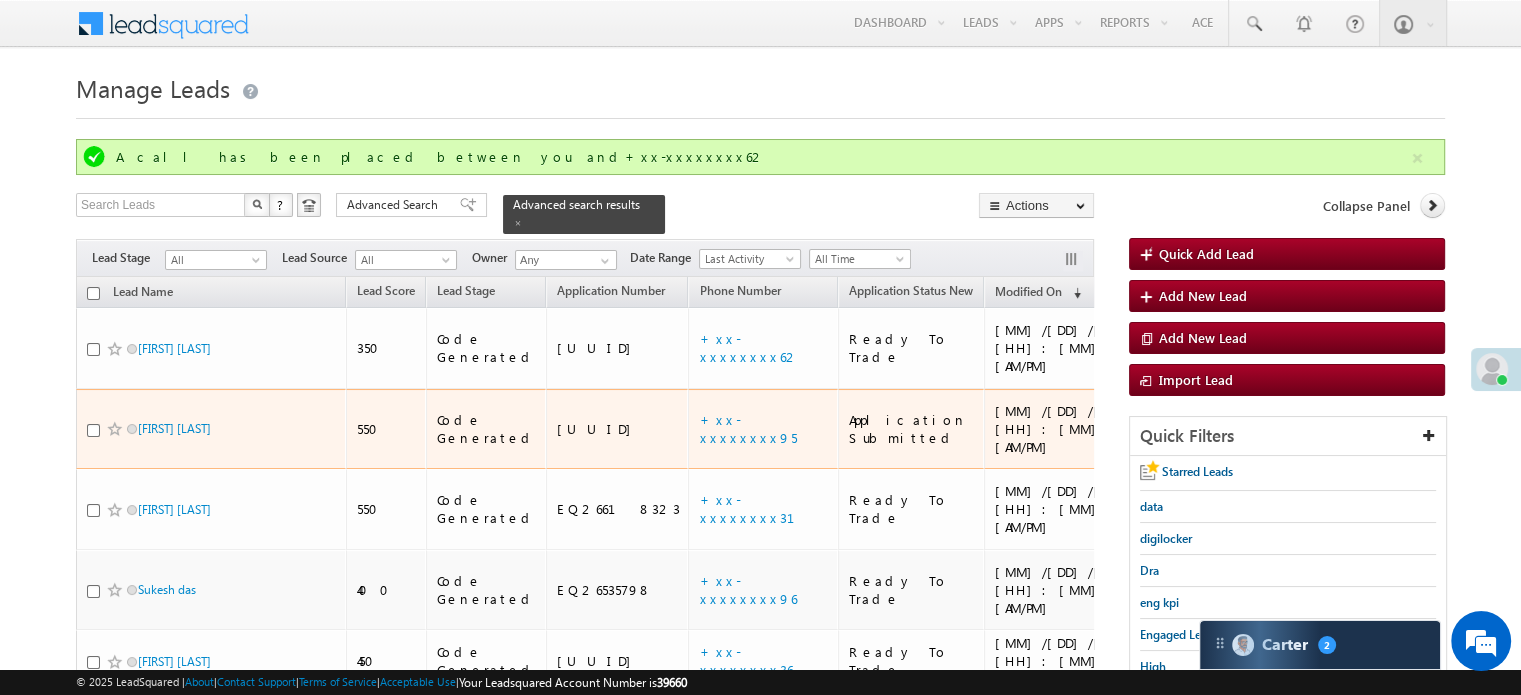 click on "550" at bounding box center [386, 429] 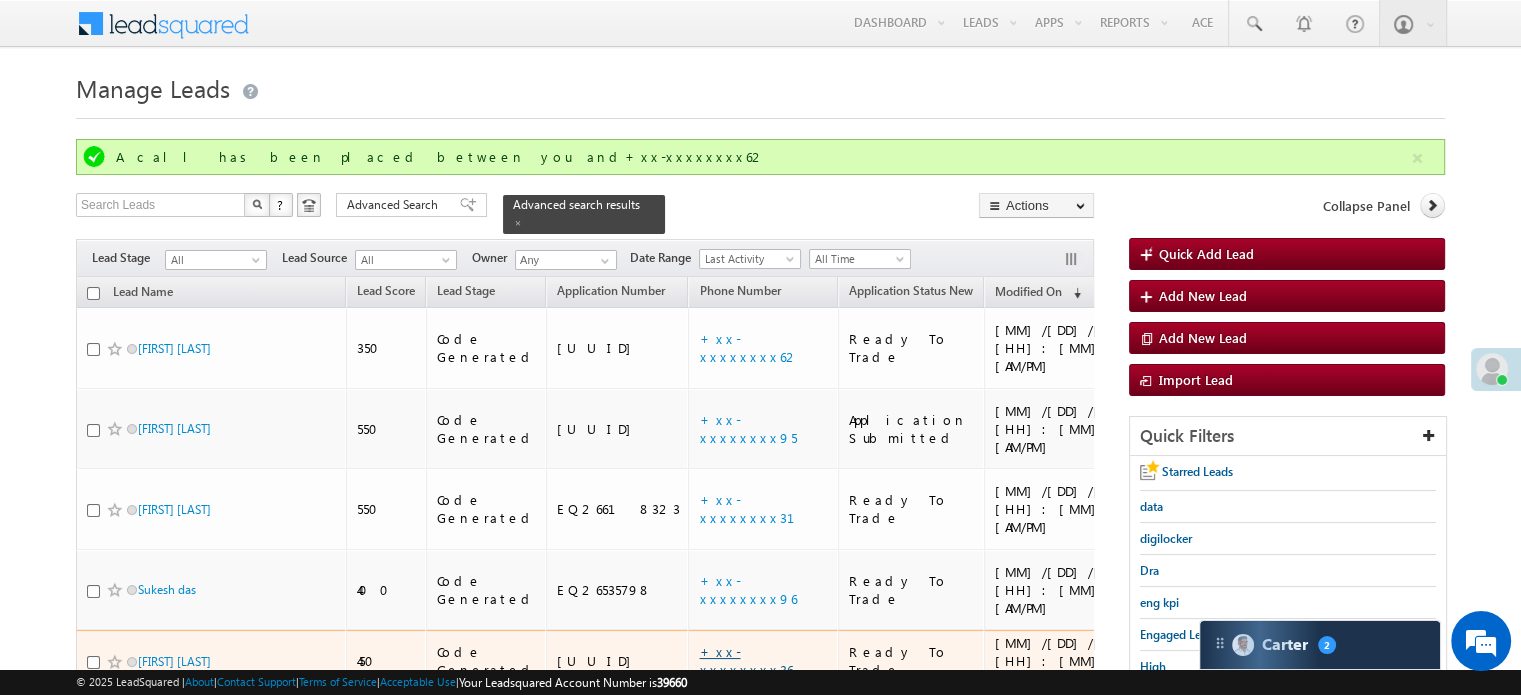 click on "+xx-xxxxxxxx36" at bounding box center [745, 660] 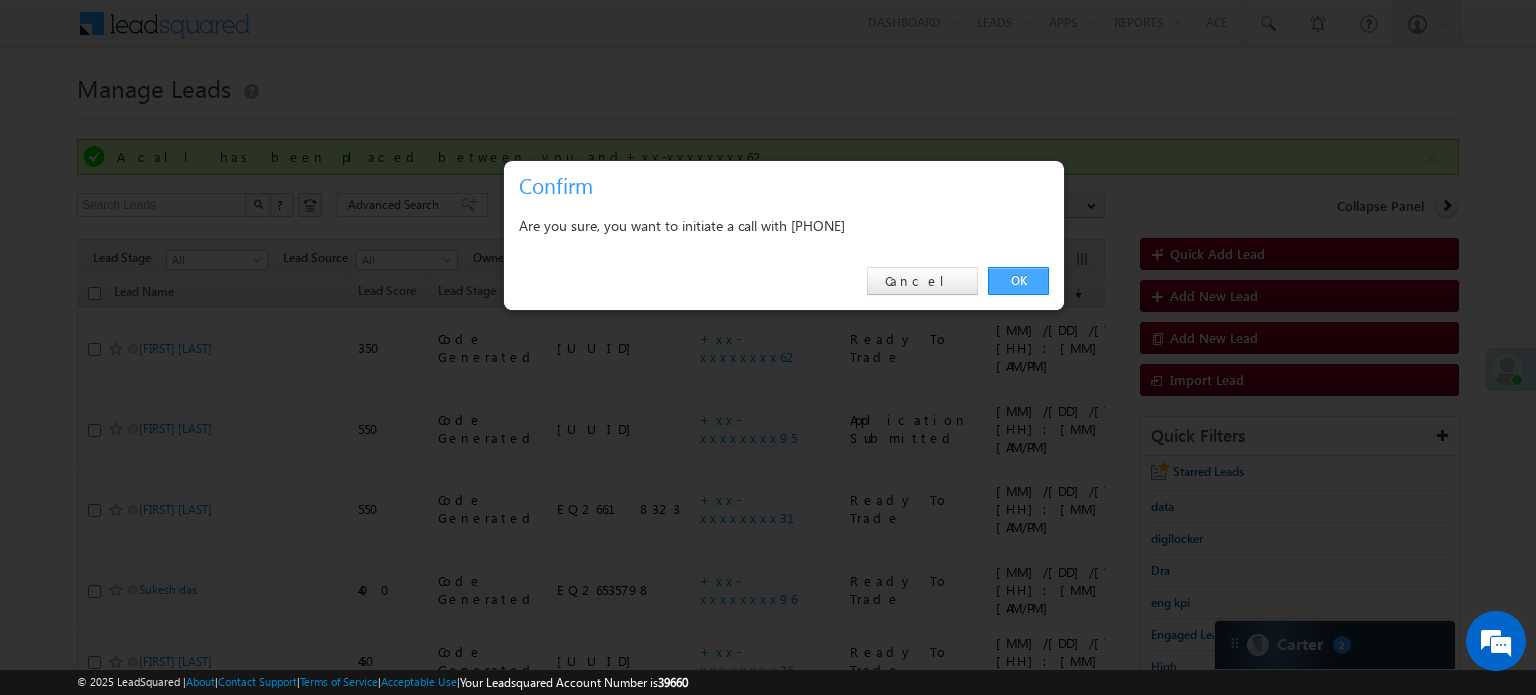 click on "OK" at bounding box center [1018, 281] 